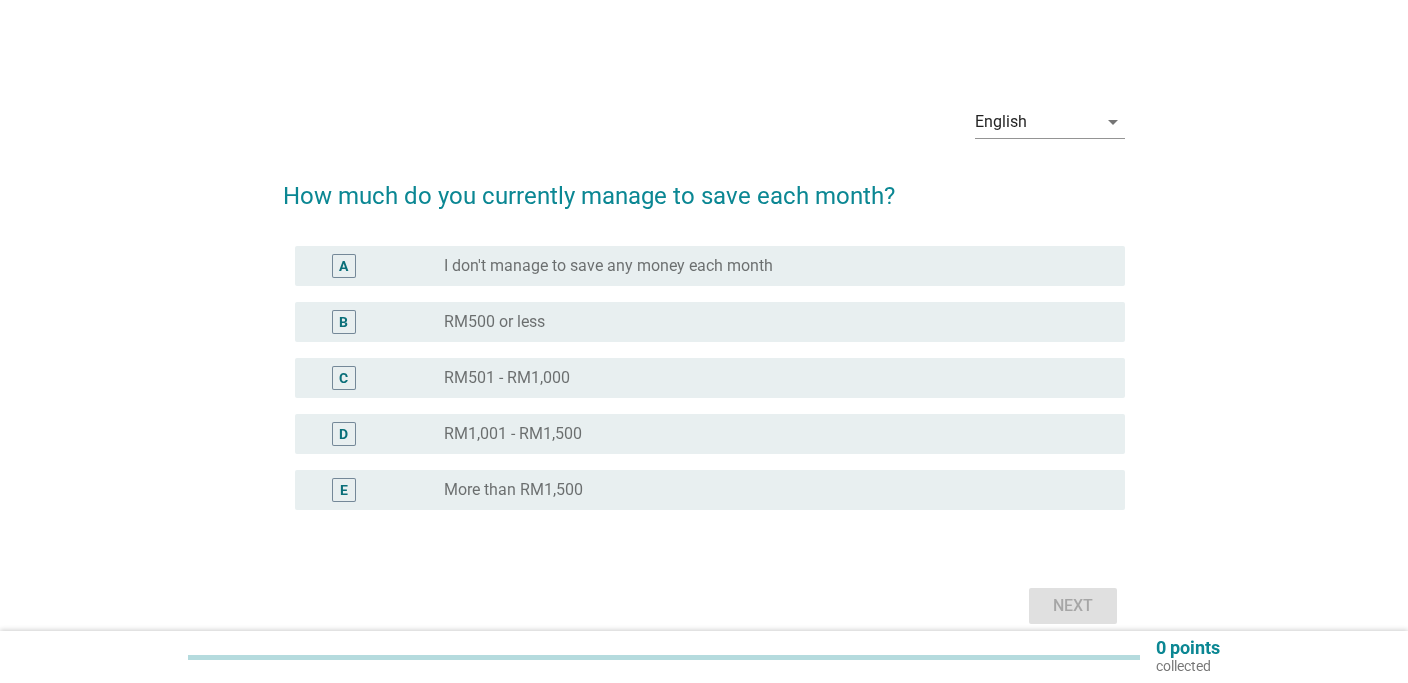 scroll, scrollTop: 0, scrollLeft: 0, axis: both 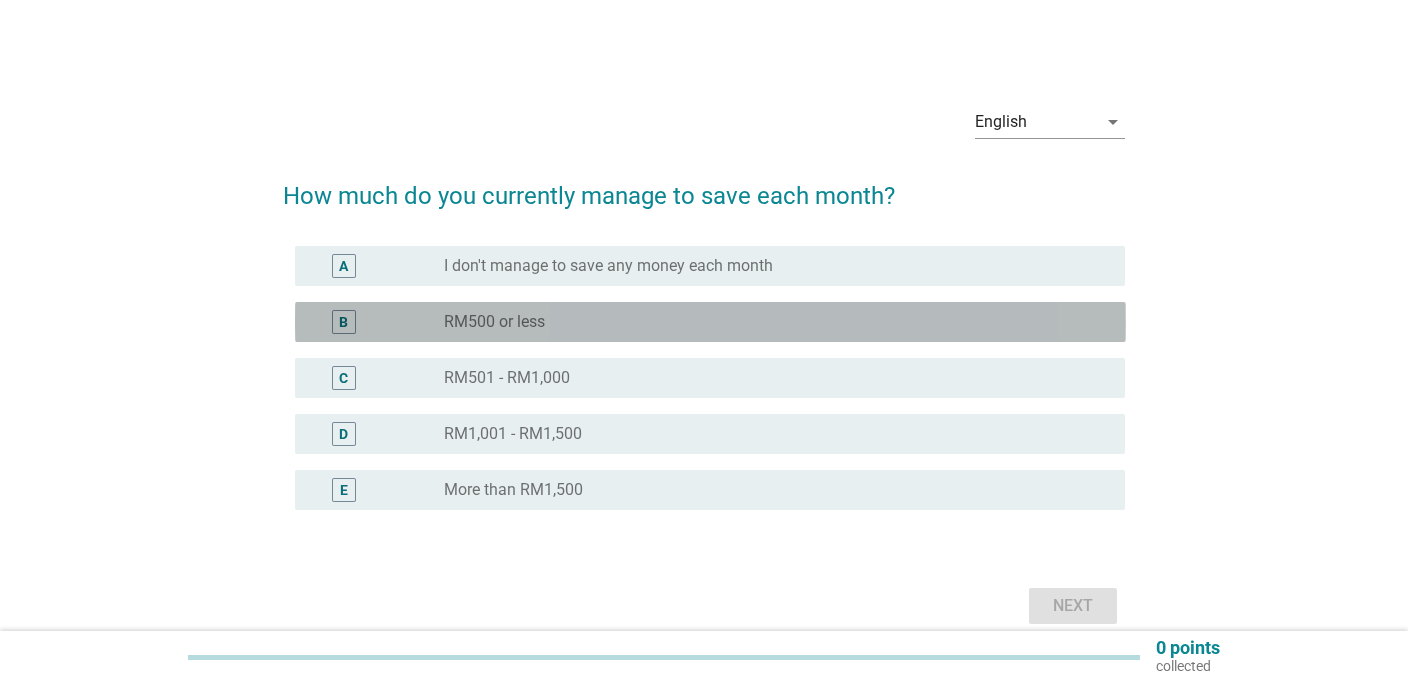 click on "B" at bounding box center (343, 322) 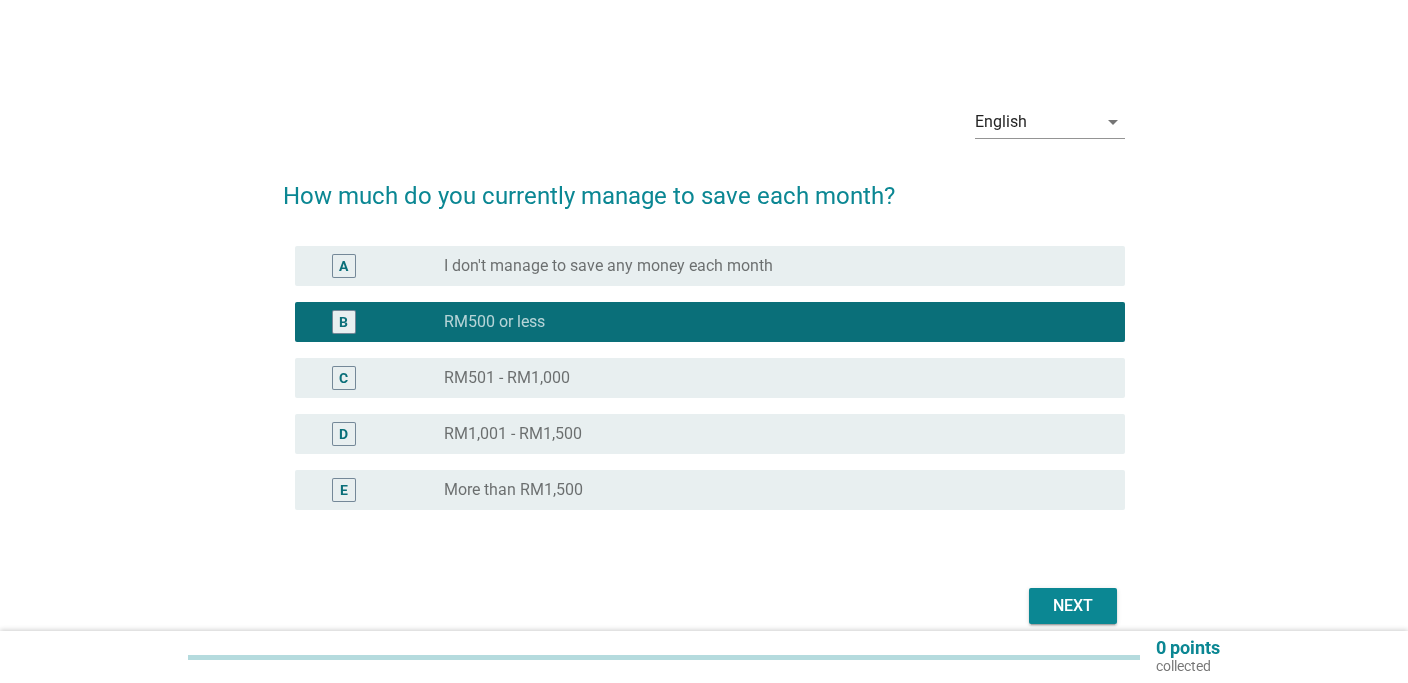 click on "Next" at bounding box center (1073, 606) 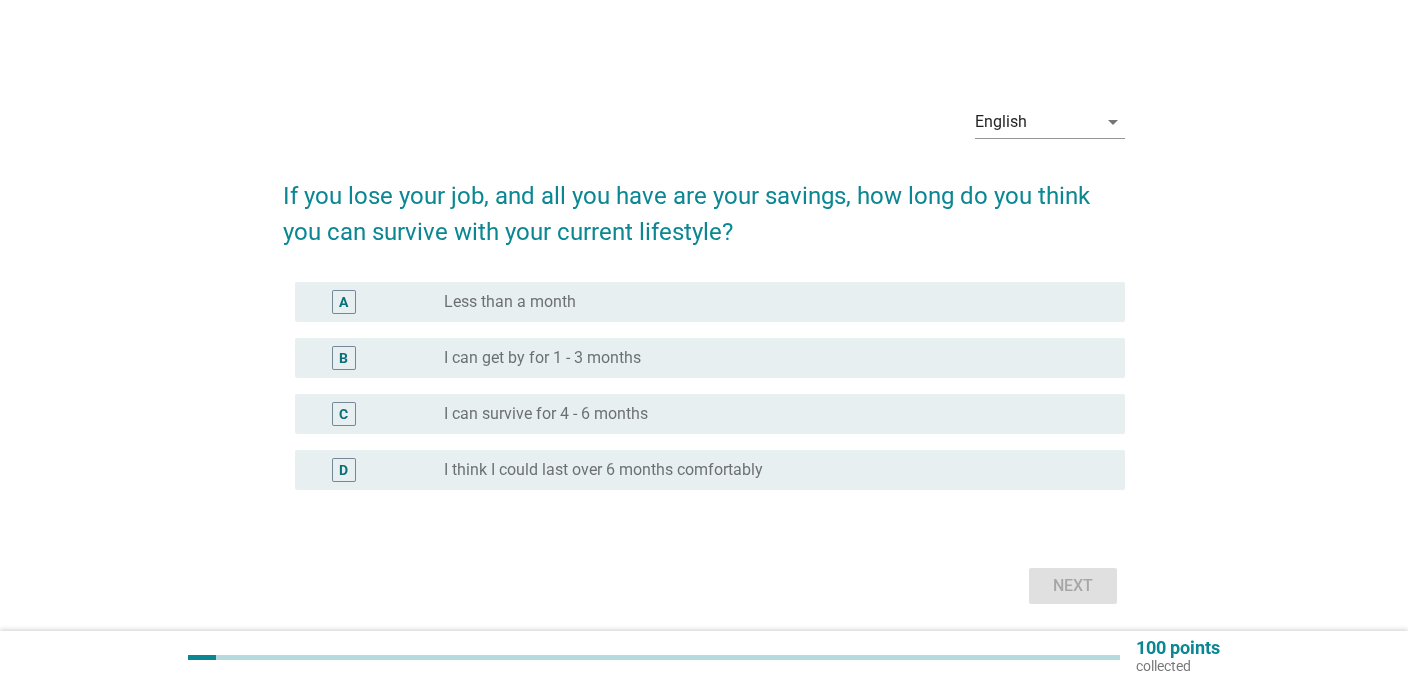 click on "C" at bounding box center (344, 414) 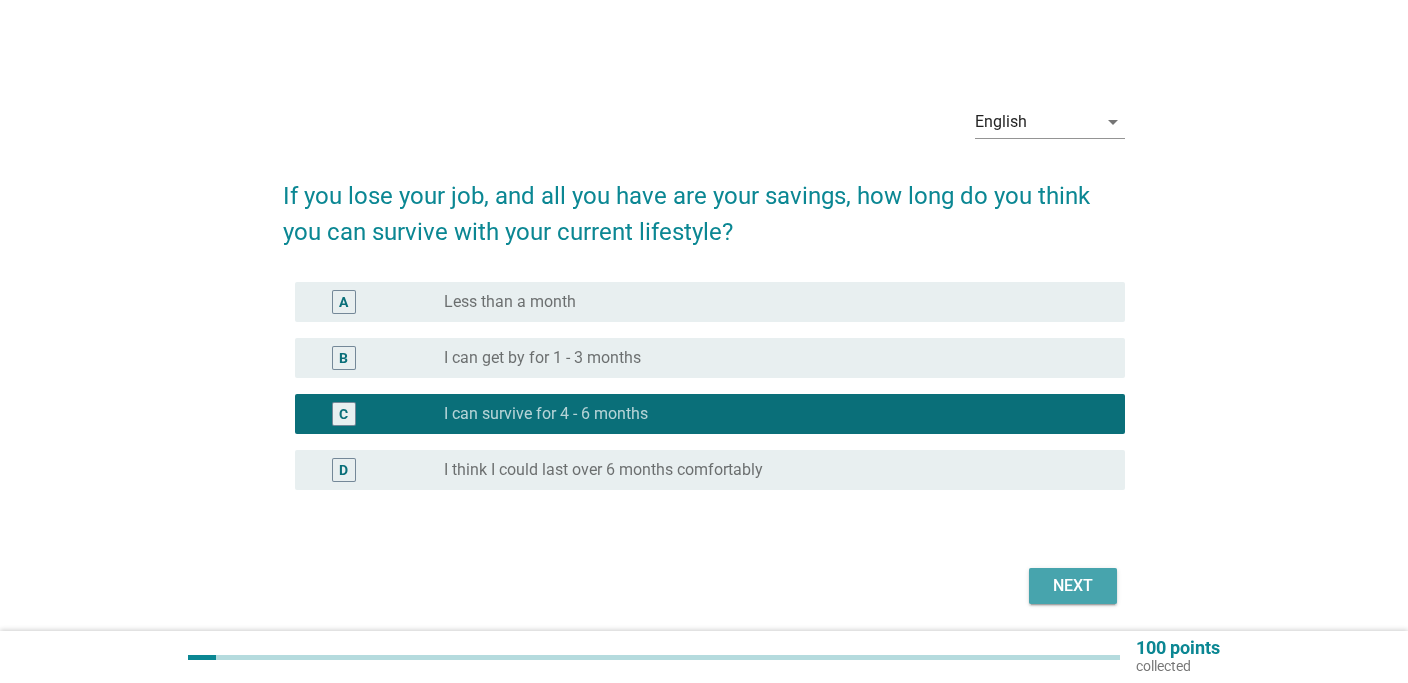 click on "Next" at bounding box center [1073, 586] 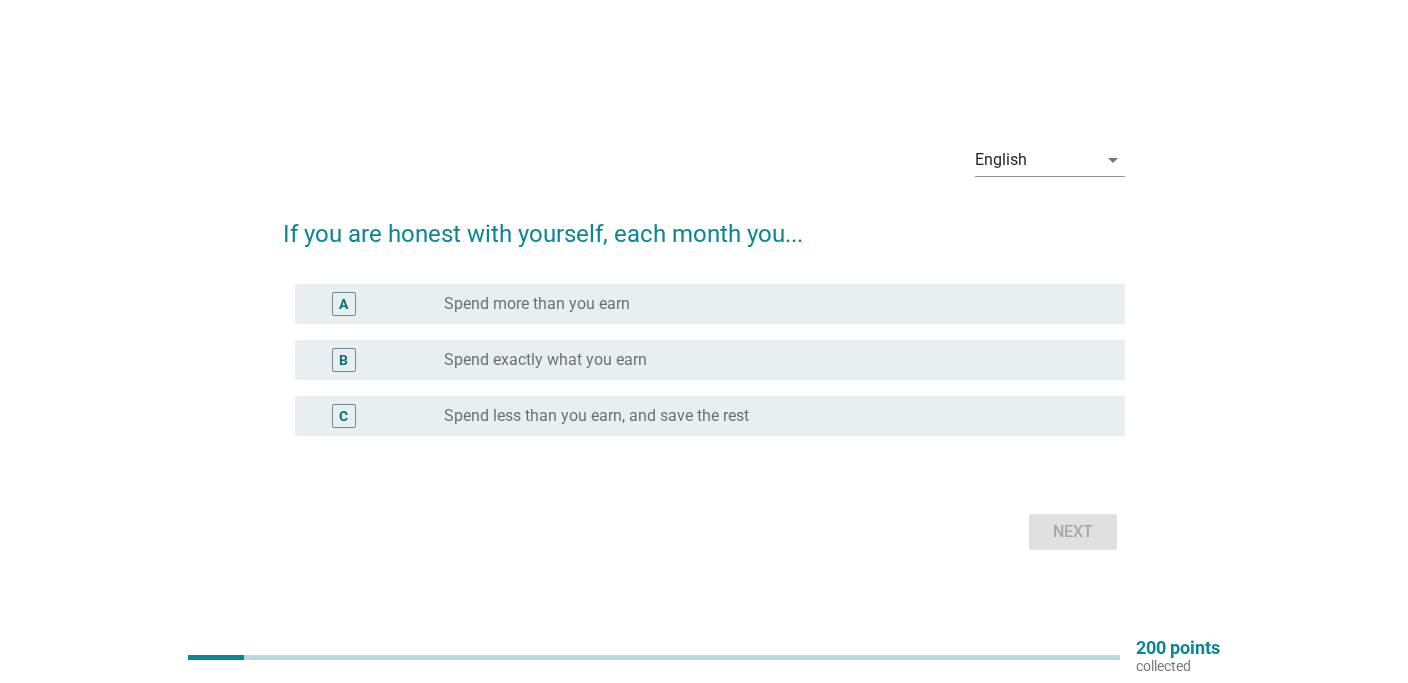 click on "Spend exactly what you earn" at bounding box center (545, 360) 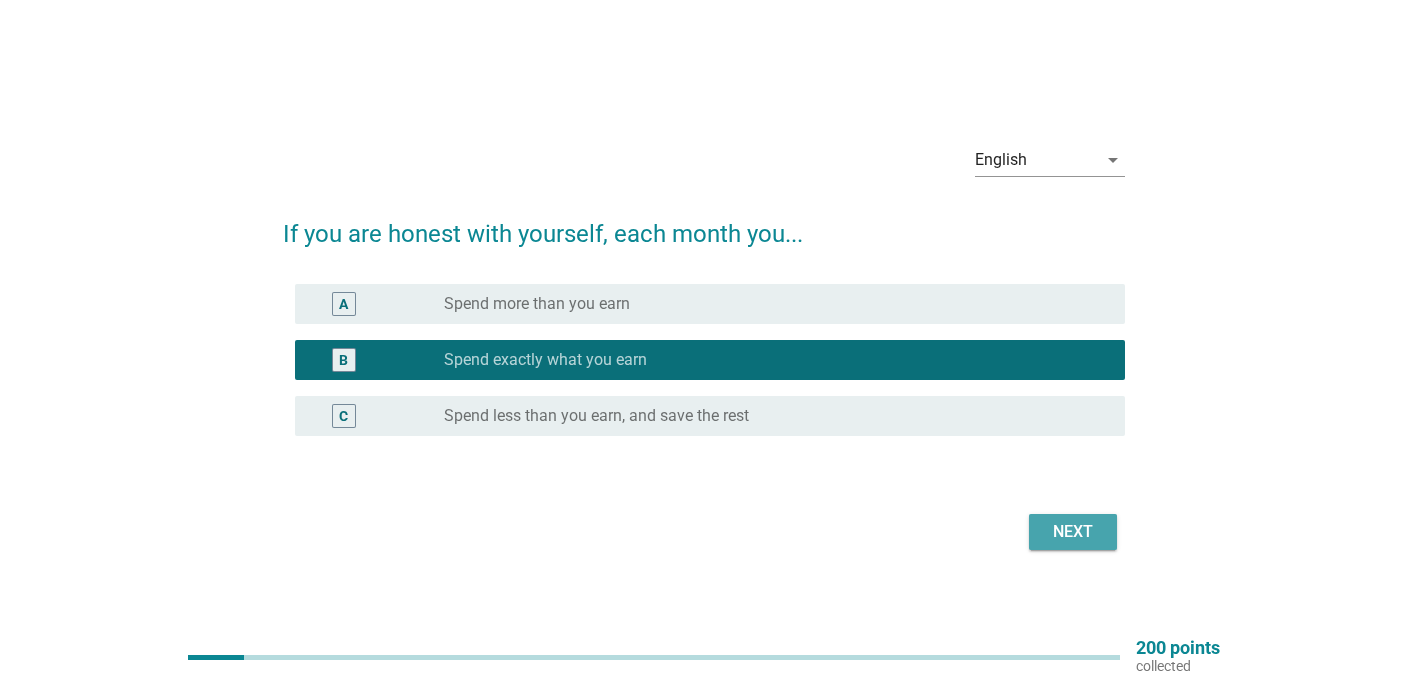 click on "Next" at bounding box center (1073, 532) 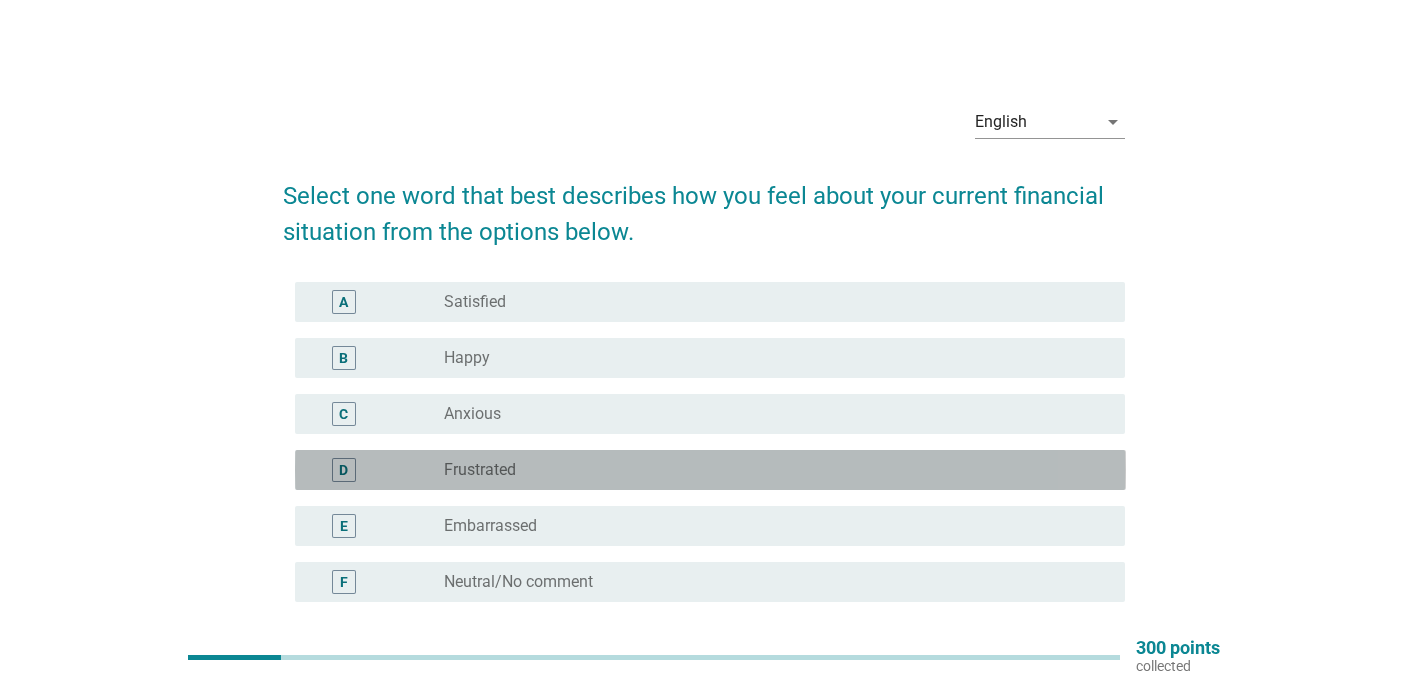 click on "D" at bounding box center [344, 470] 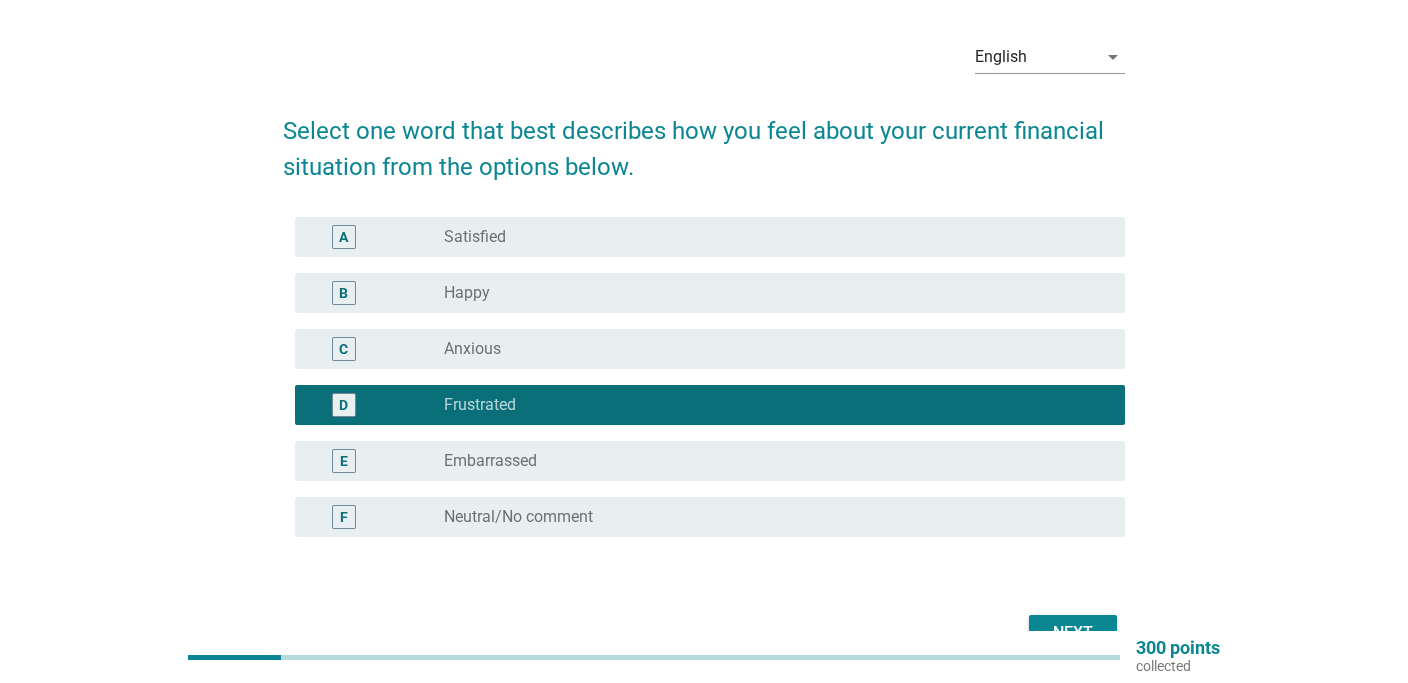 scroll, scrollTop: 100, scrollLeft: 0, axis: vertical 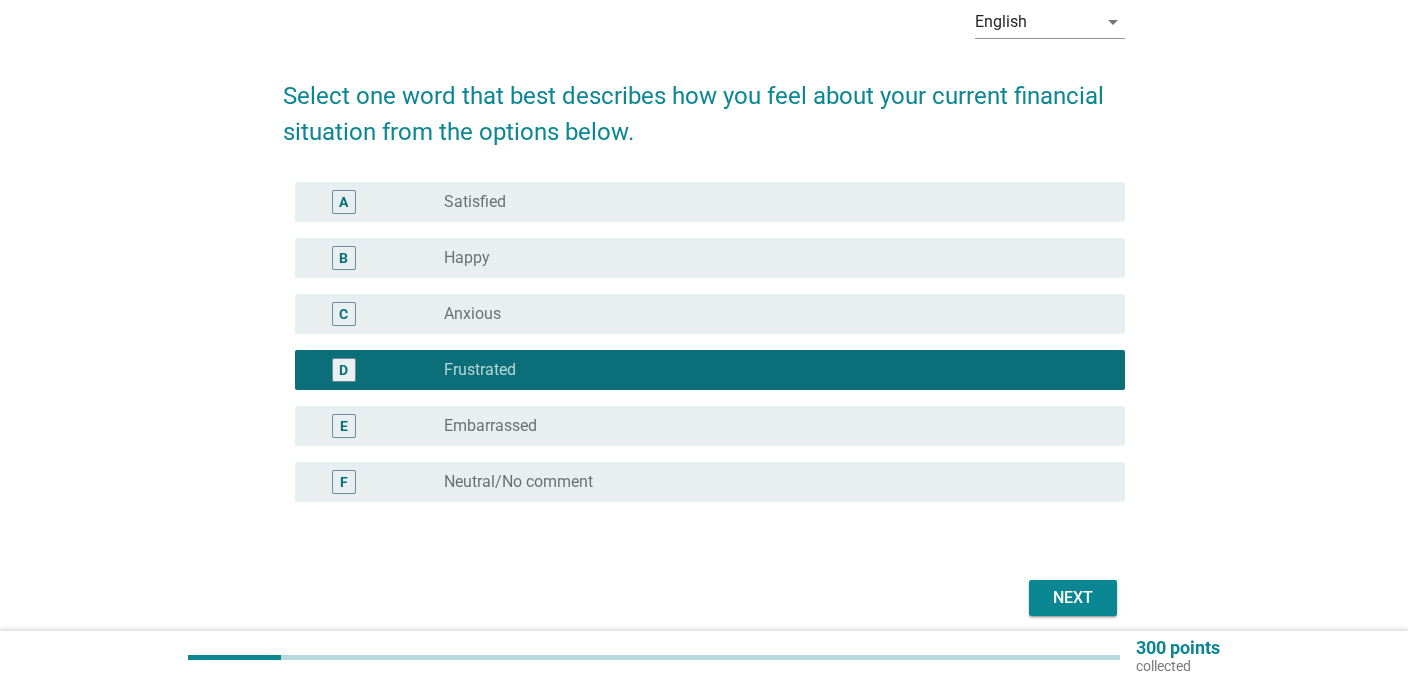 click on "Next" at bounding box center [1073, 598] 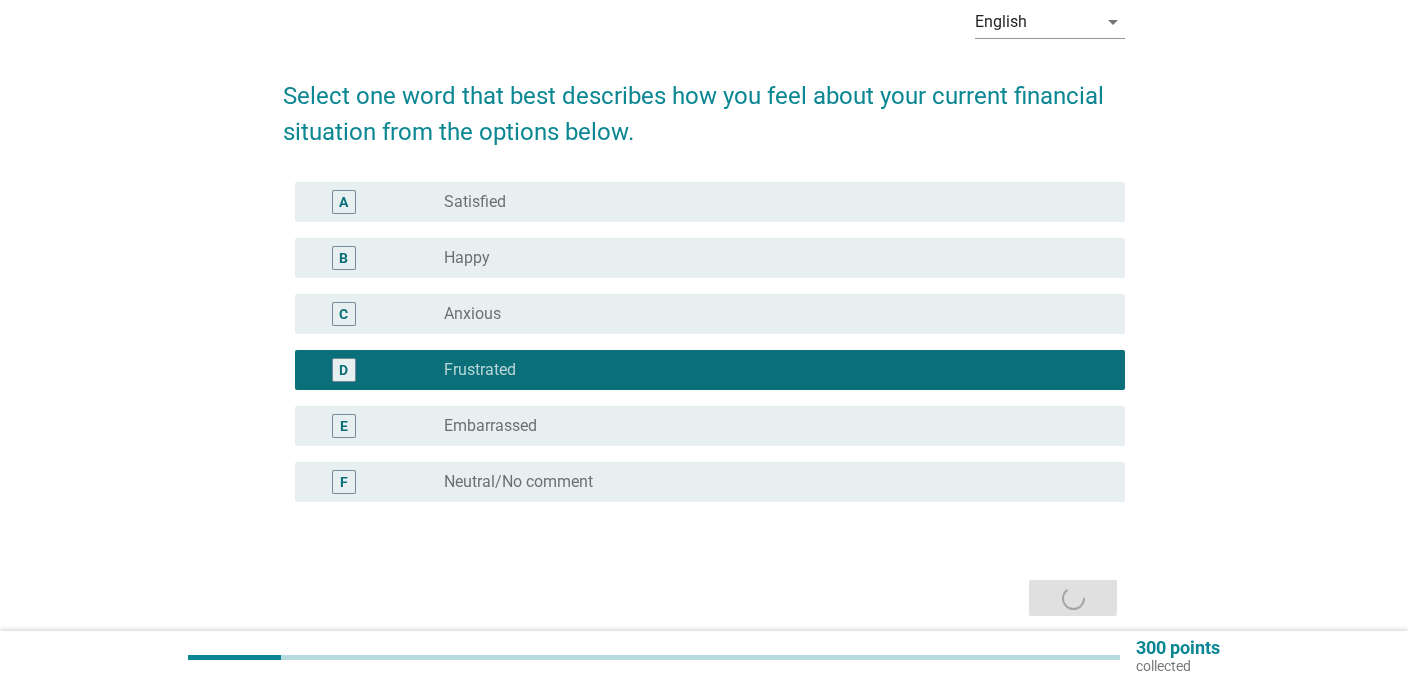 scroll, scrollTop: 0, scrollLeft: 0, axis: both 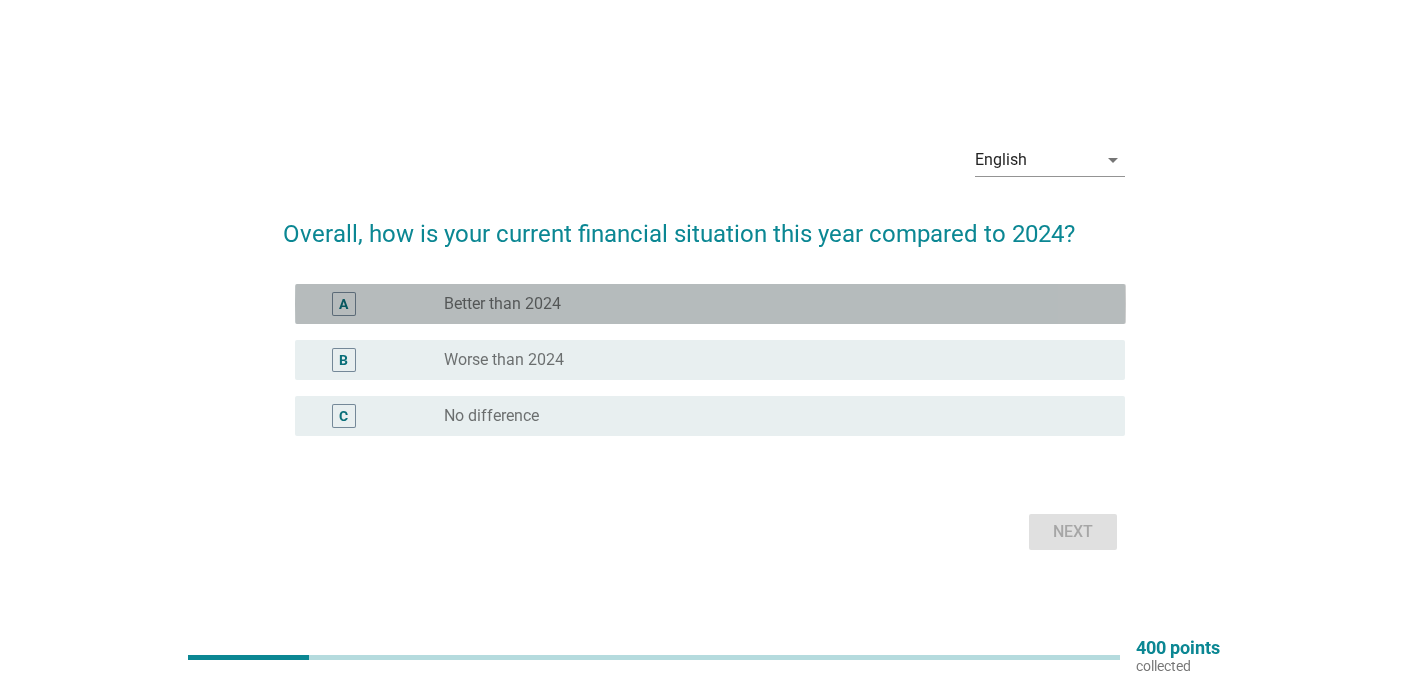 click on "A" at bounding box center [343, 303] 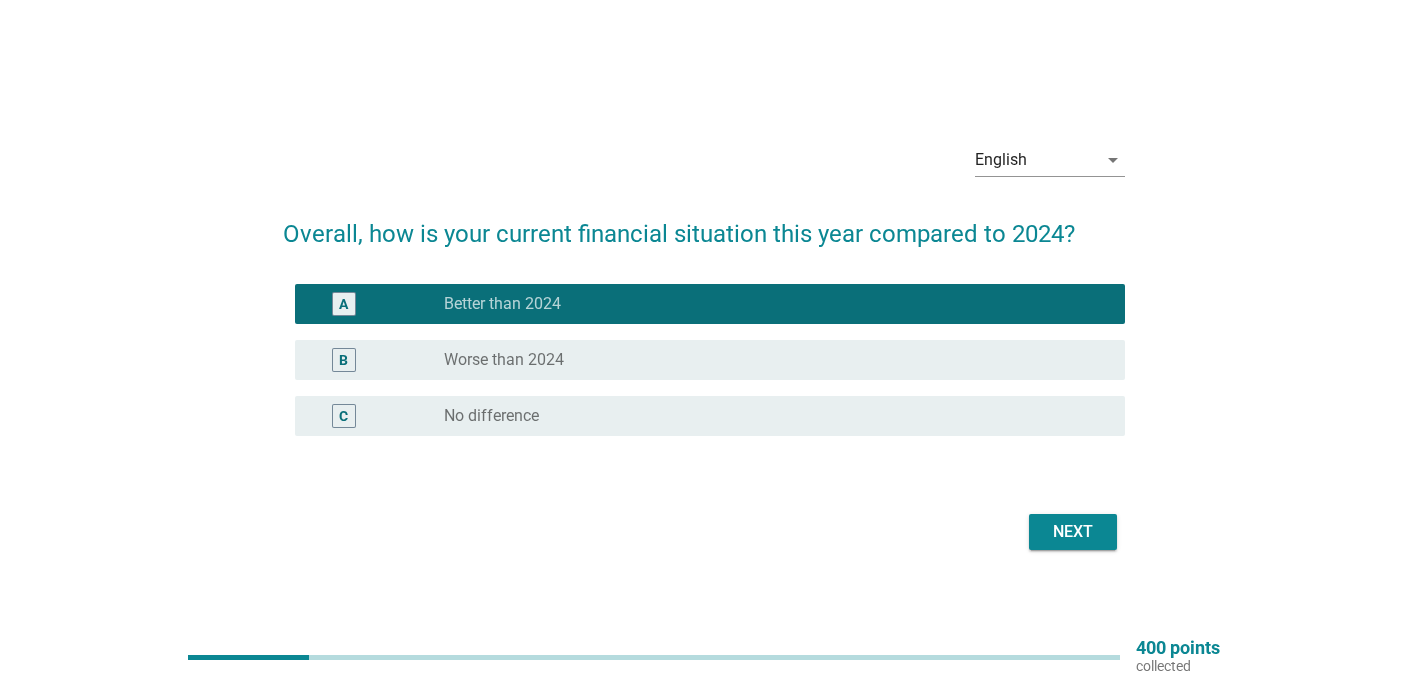 click on "Next" at bounding box center (1073, 532) 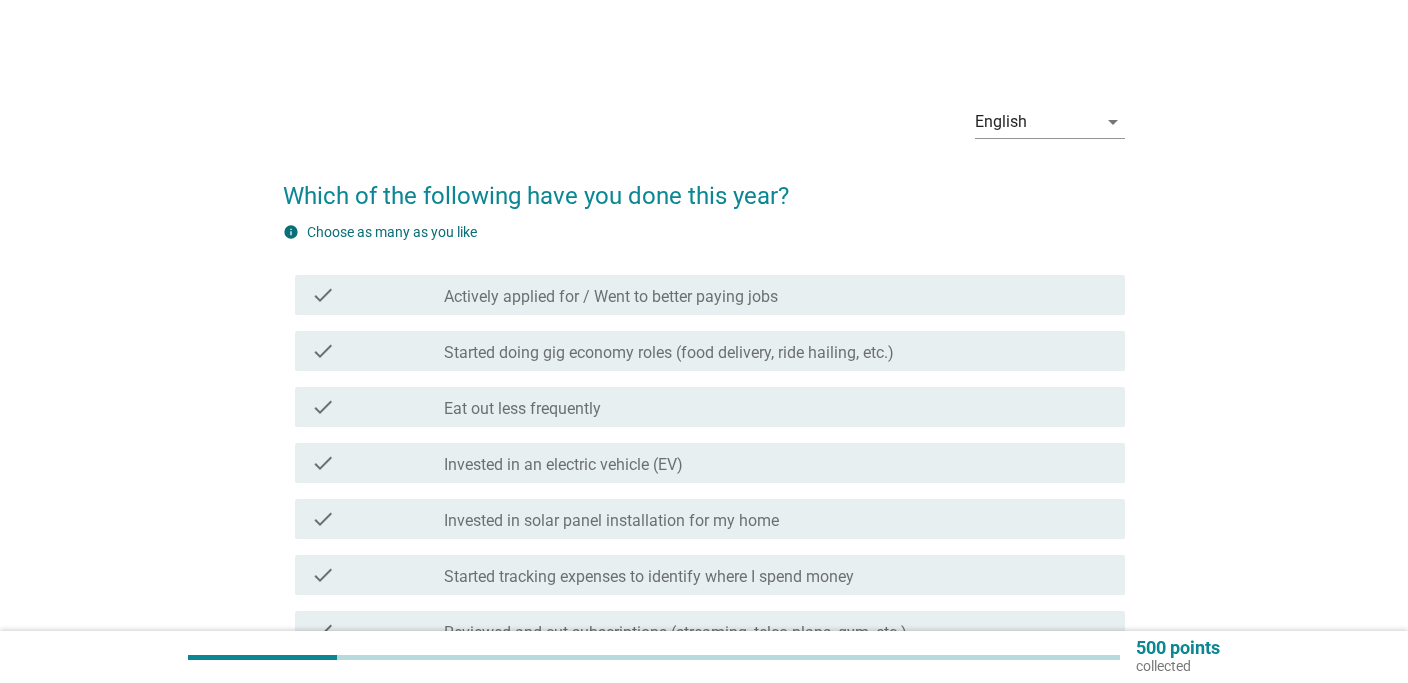 click on "check_box_outline_blank Eat out less frequently" at bounding box center (777, 407) 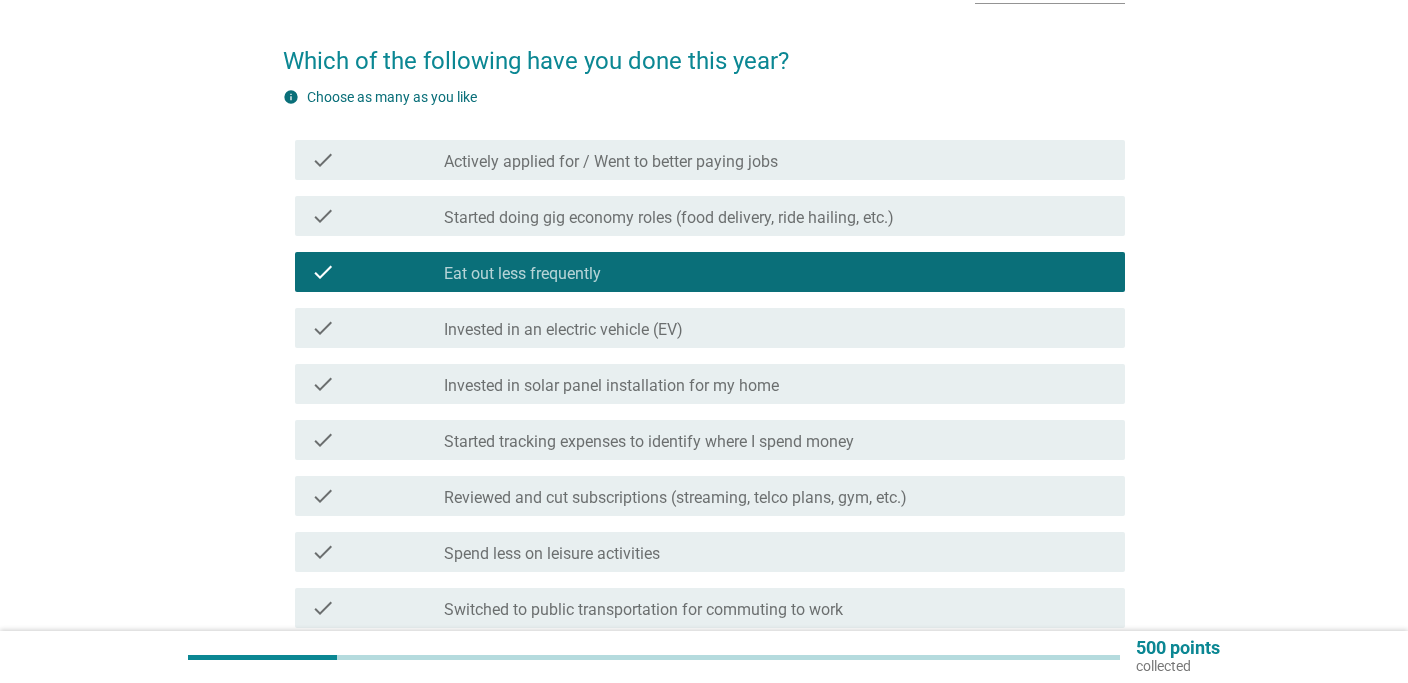 scroll, scrollTop: 200, scrollLeft: 0, axis: vertical 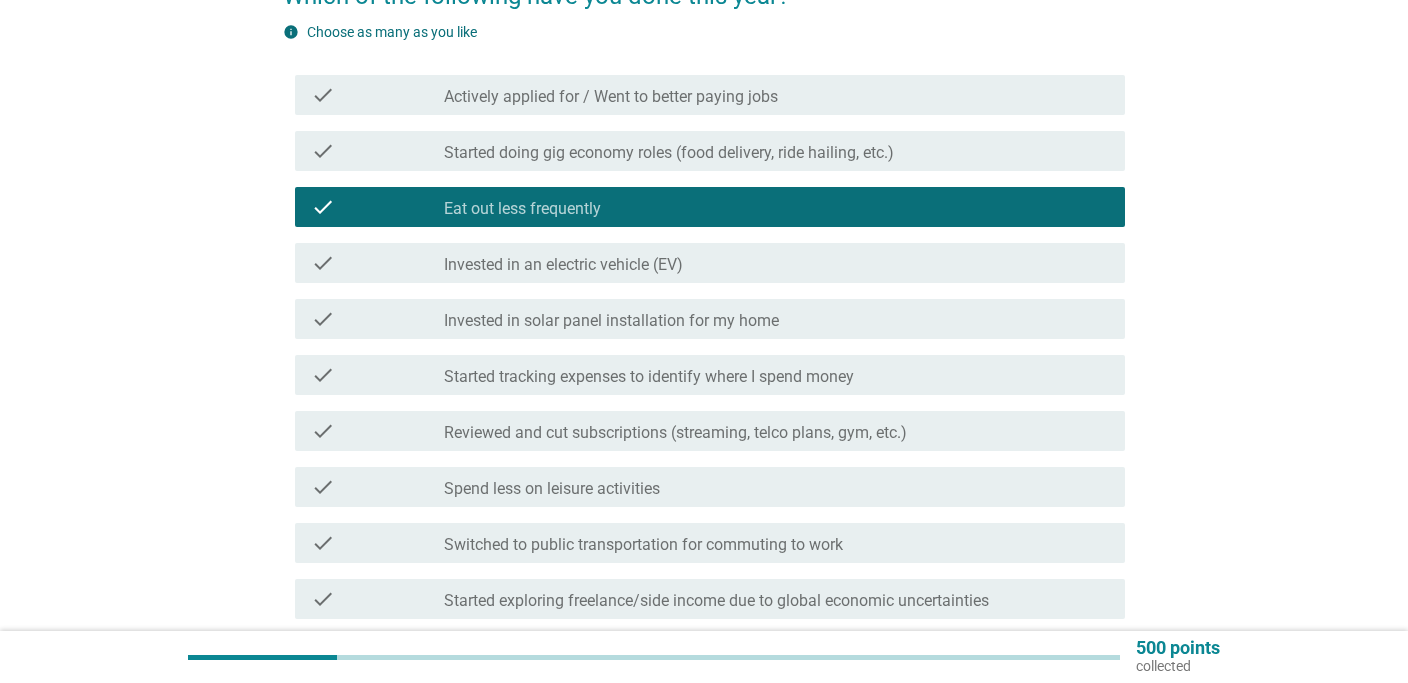 click on "Started tracking expenses to identify where I spend money" at bounding box center (649, 377) 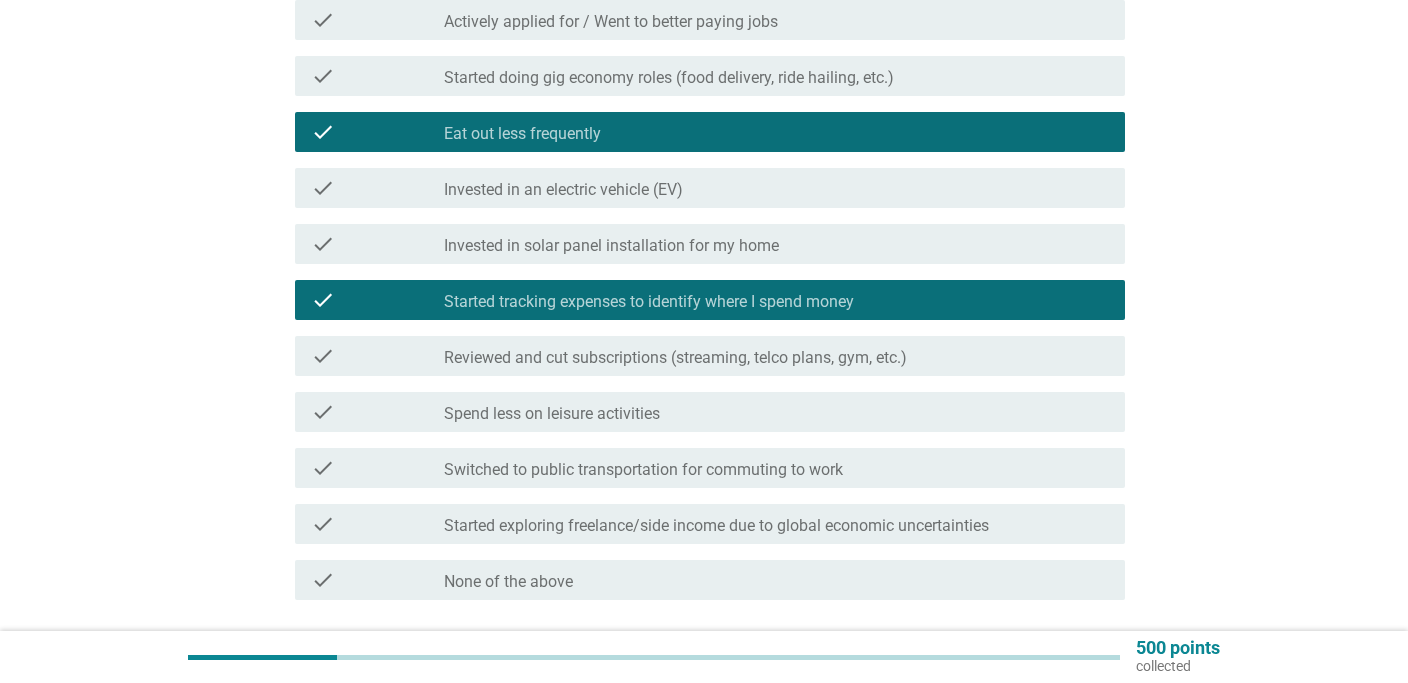 scroll, scrollTop: 300, scrollLeft: 0, axis: vertical 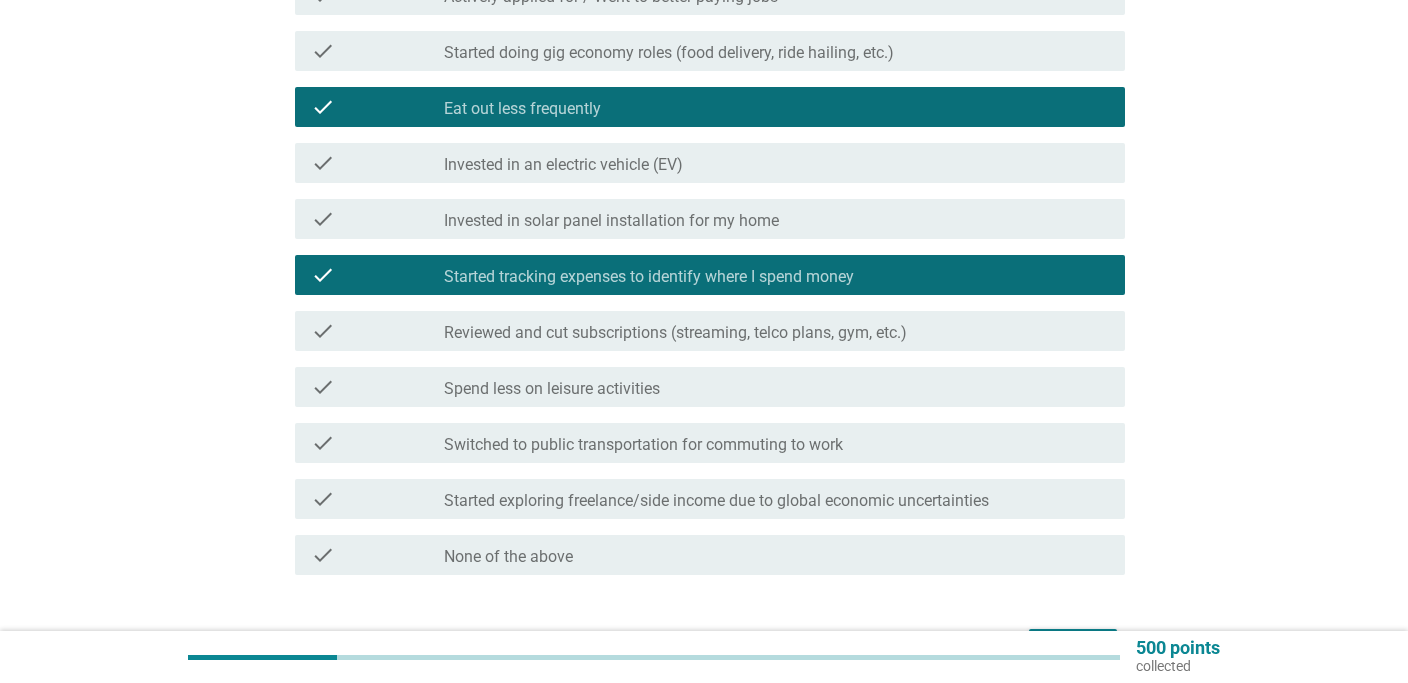 click on "Started exploring freelance/side income due to global economic uncertainties" at bounding box center [716, 501] 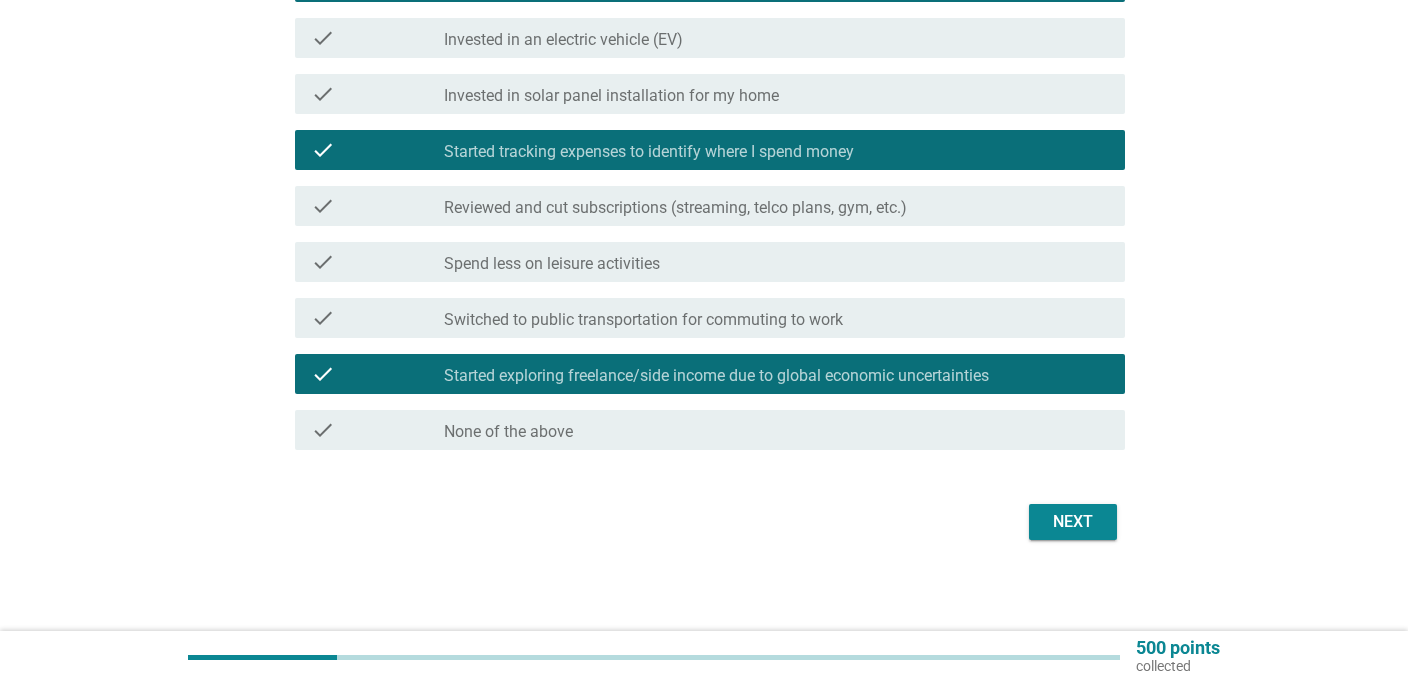 scroll, scrollTop: 430, scrollLeft: 0, axis: vertical 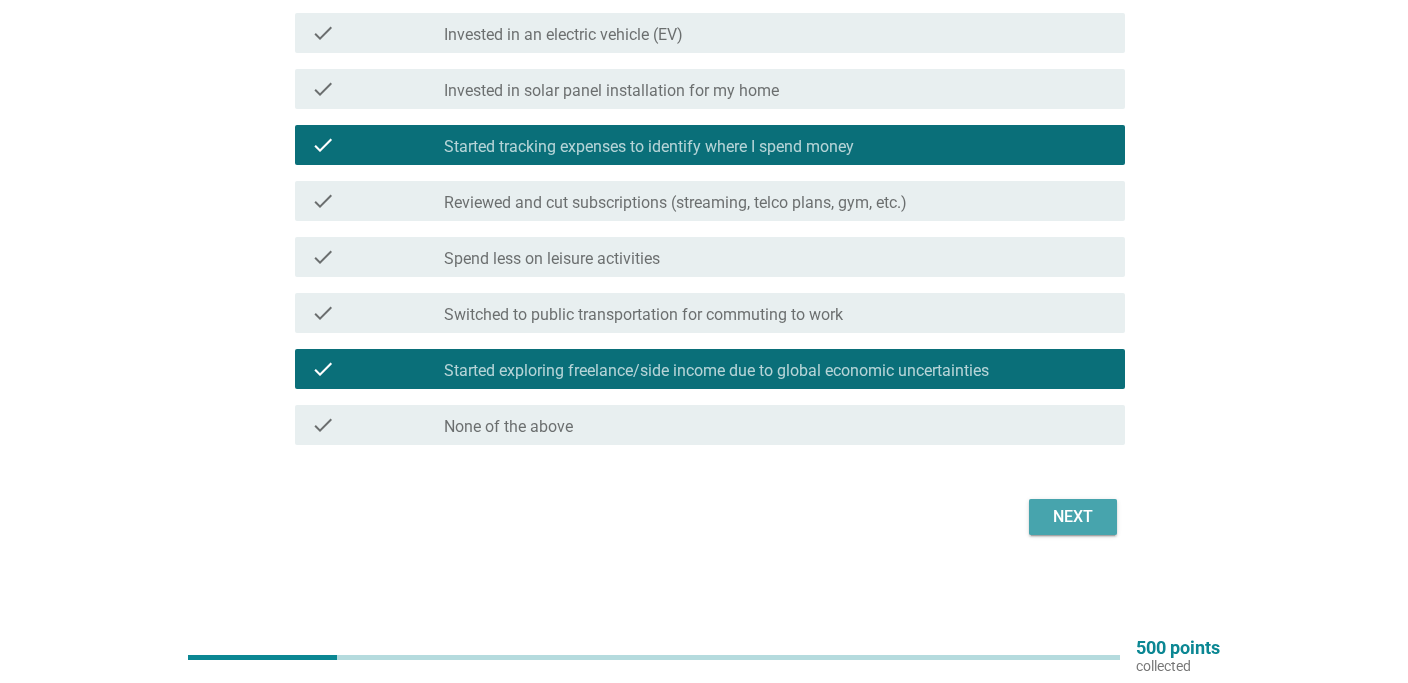 click on "Next" at bounding box center (1073, 517) 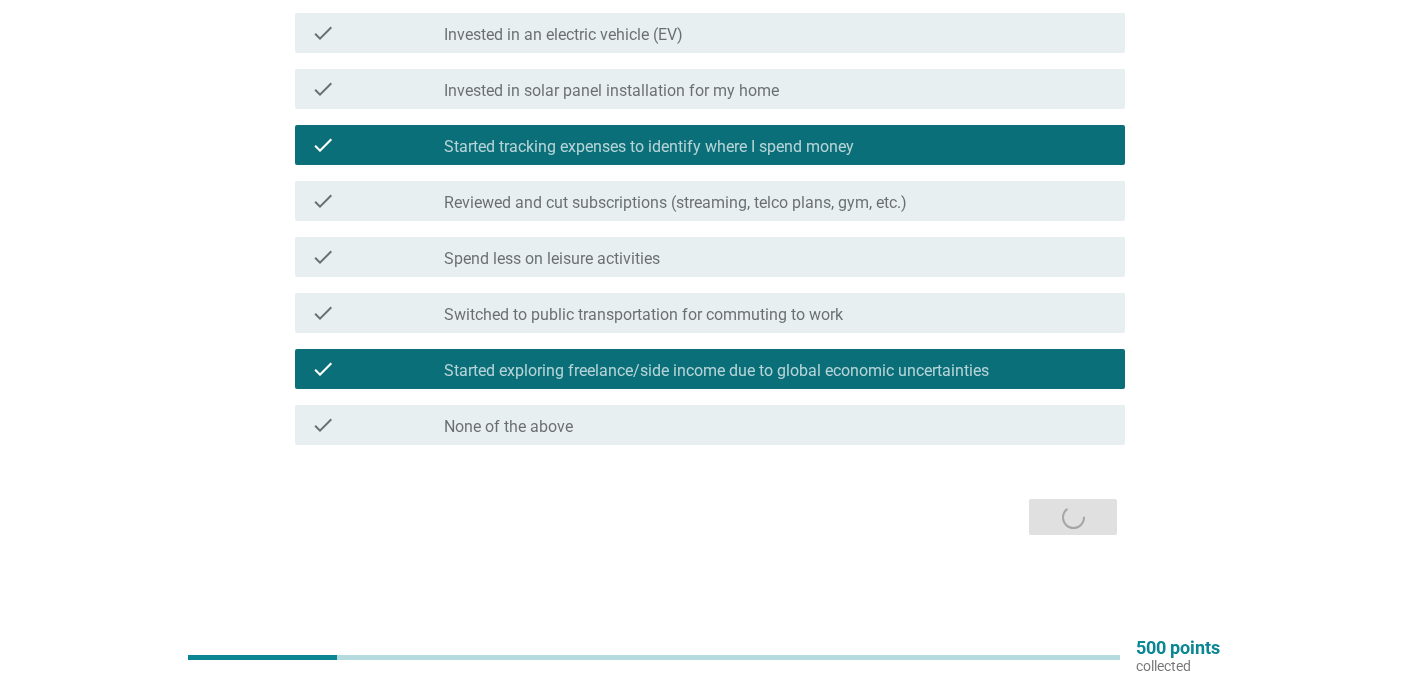 scroll, scrollTop: 0, scrollLeft: 0, axis: both 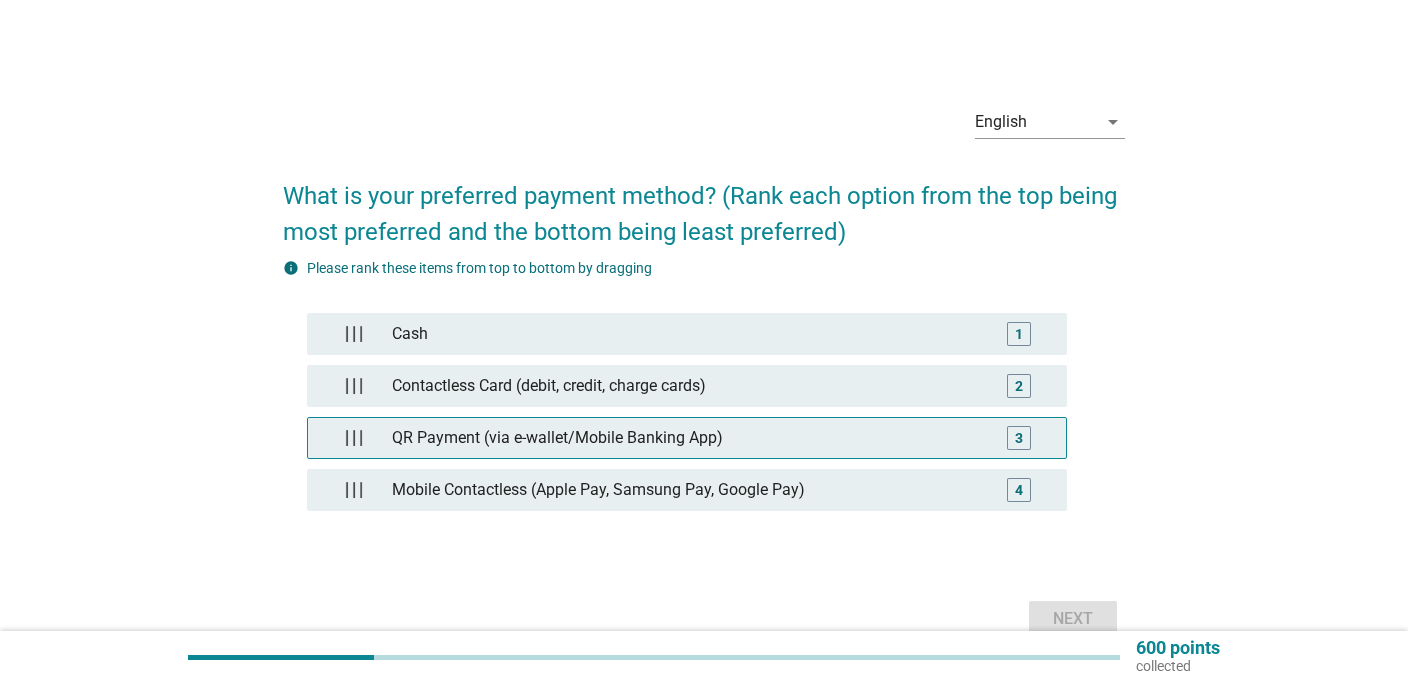 click on "QR Payment (via e-wallet/Mobile Banking App)" at bounding box center (686, 438) 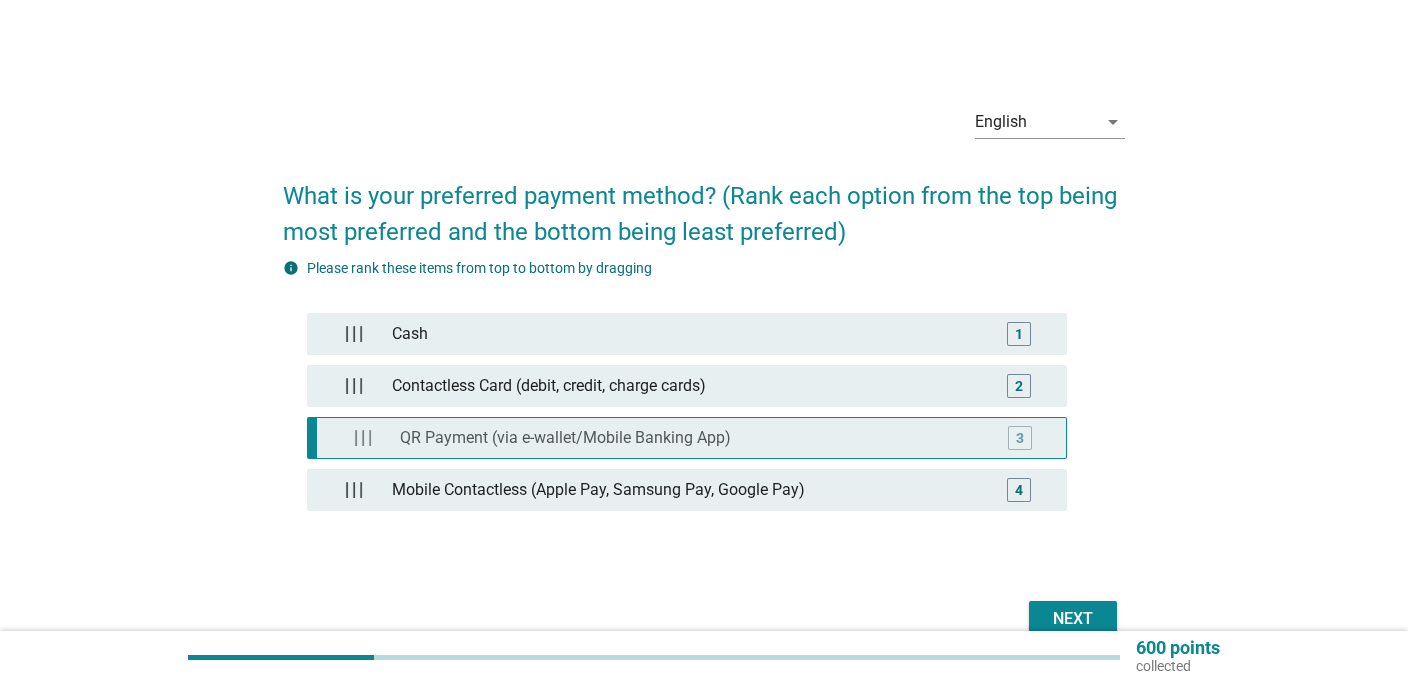 type 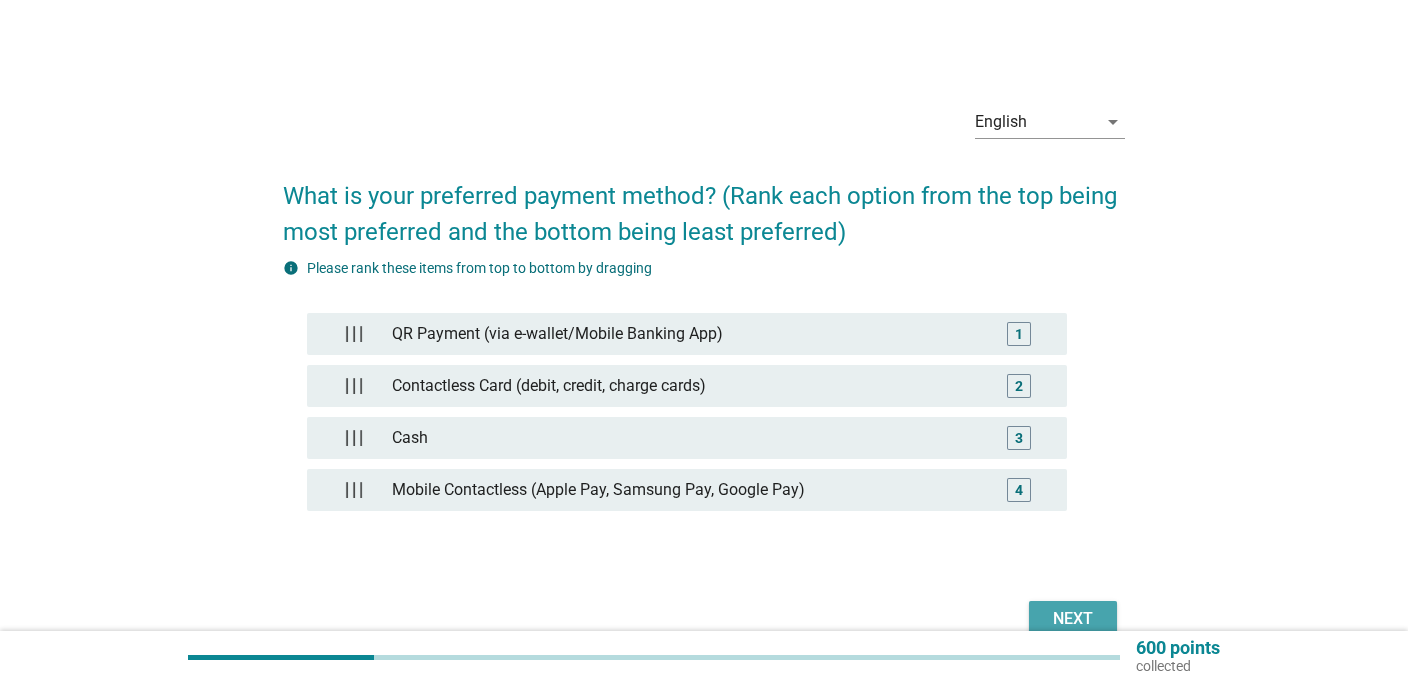 click on "Next" at bounding box center (1073, 619) 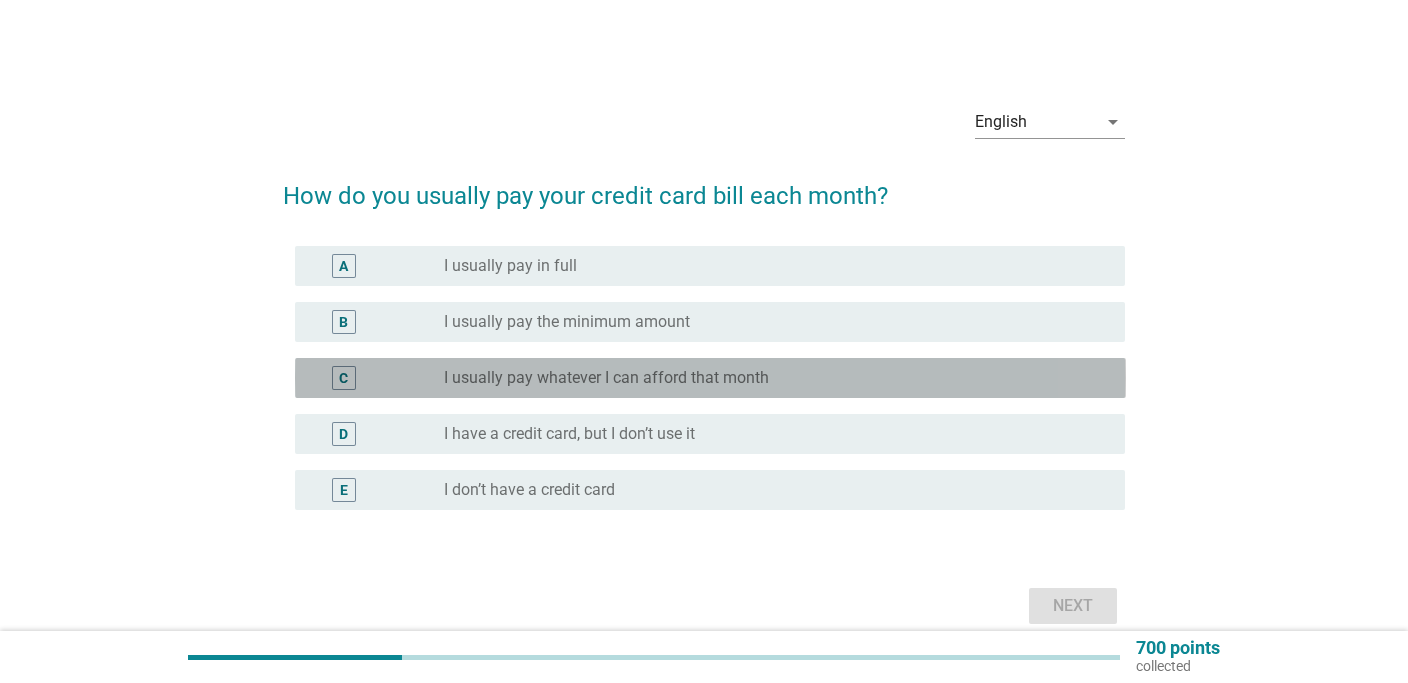 click on "I usually pay whatever I can afford that month" at bounding box center [606, 378] 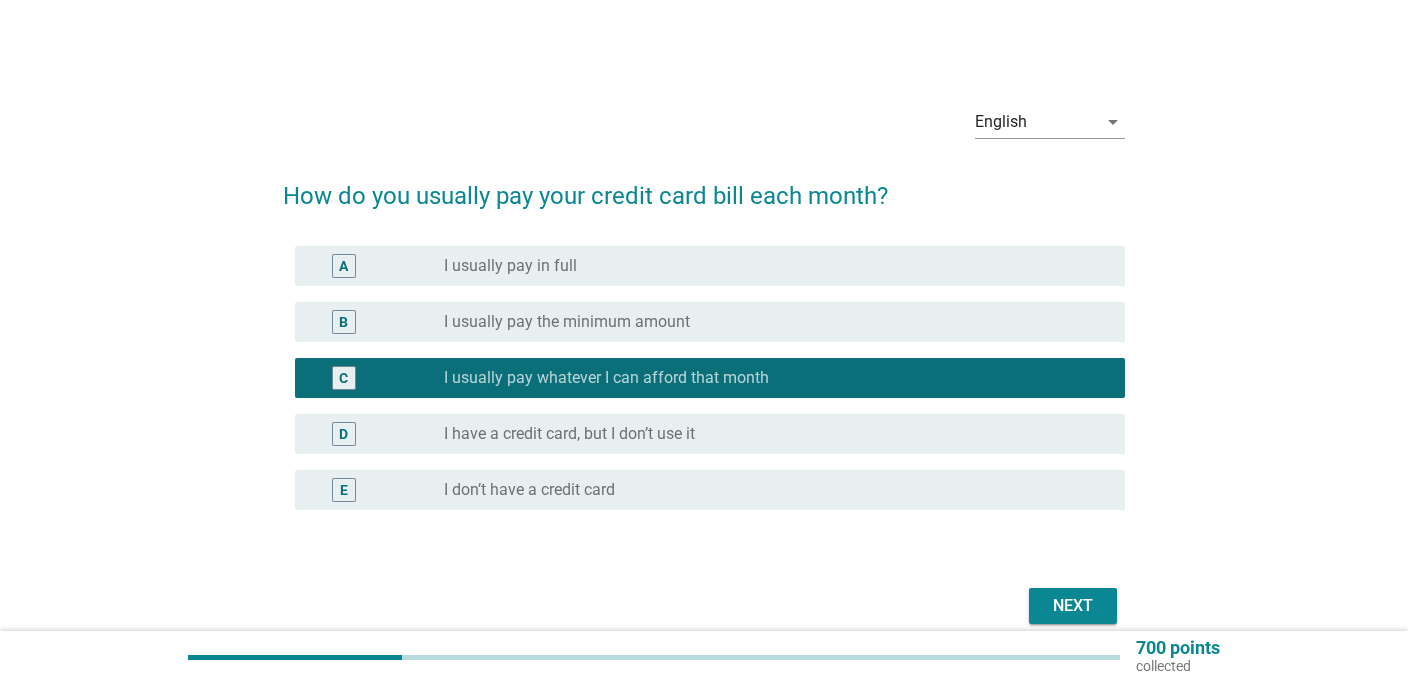 click on "Next" at bounding box center [1073, 606] 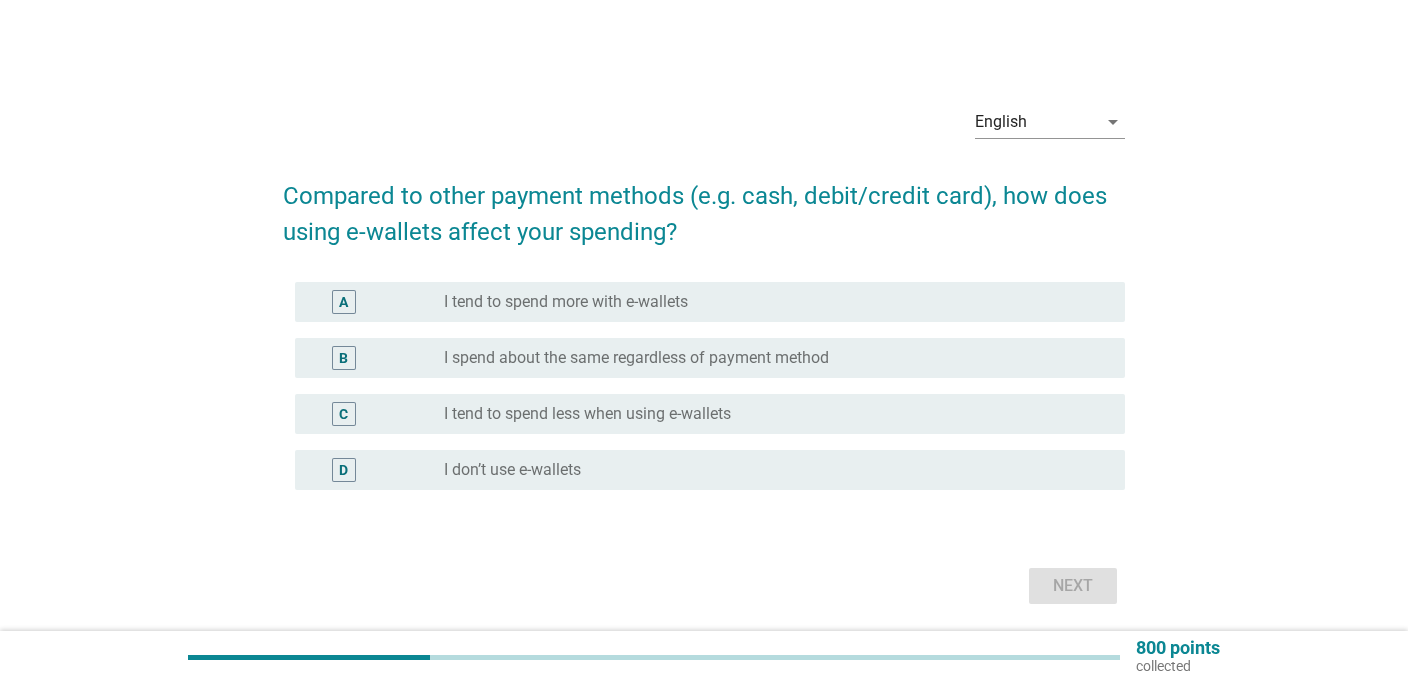 click on "B     radio_button_unchecked I spend about the same regardless of payment method" at bounding box center (710, 358) 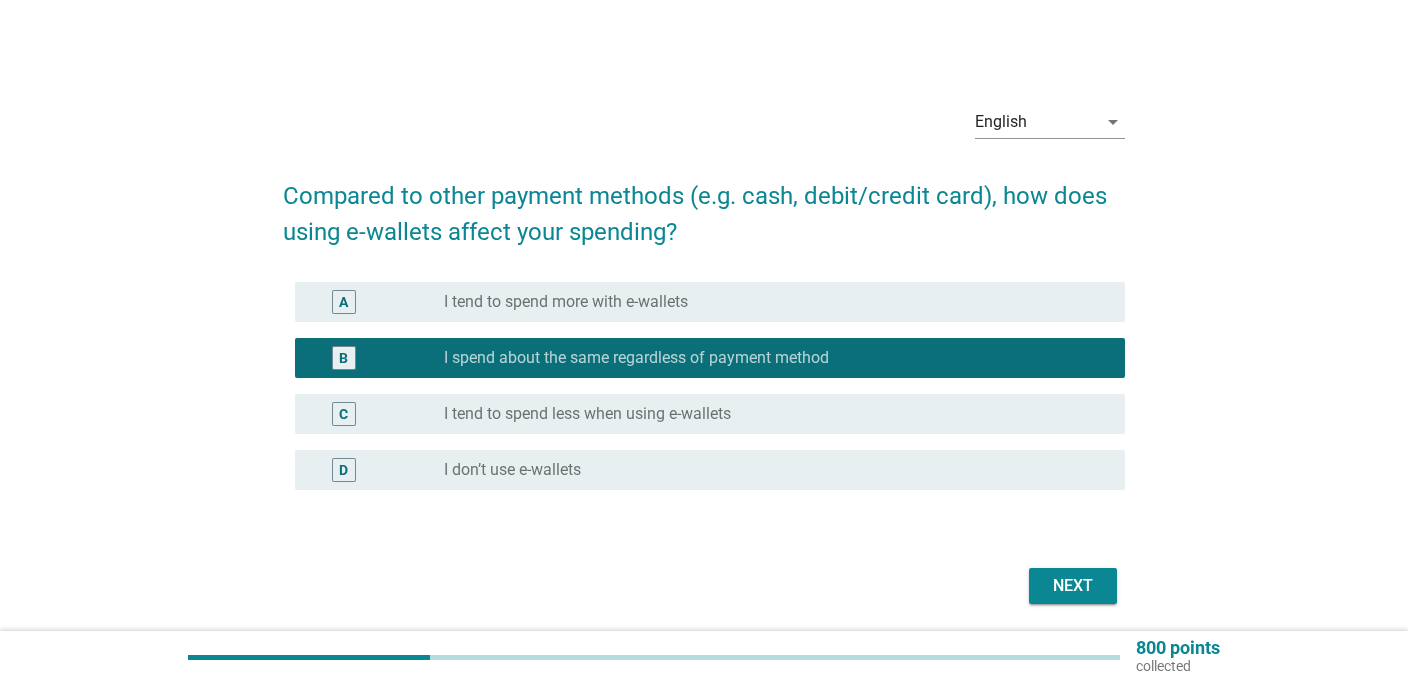 click on "Next" at bounding box center (1073, 586) 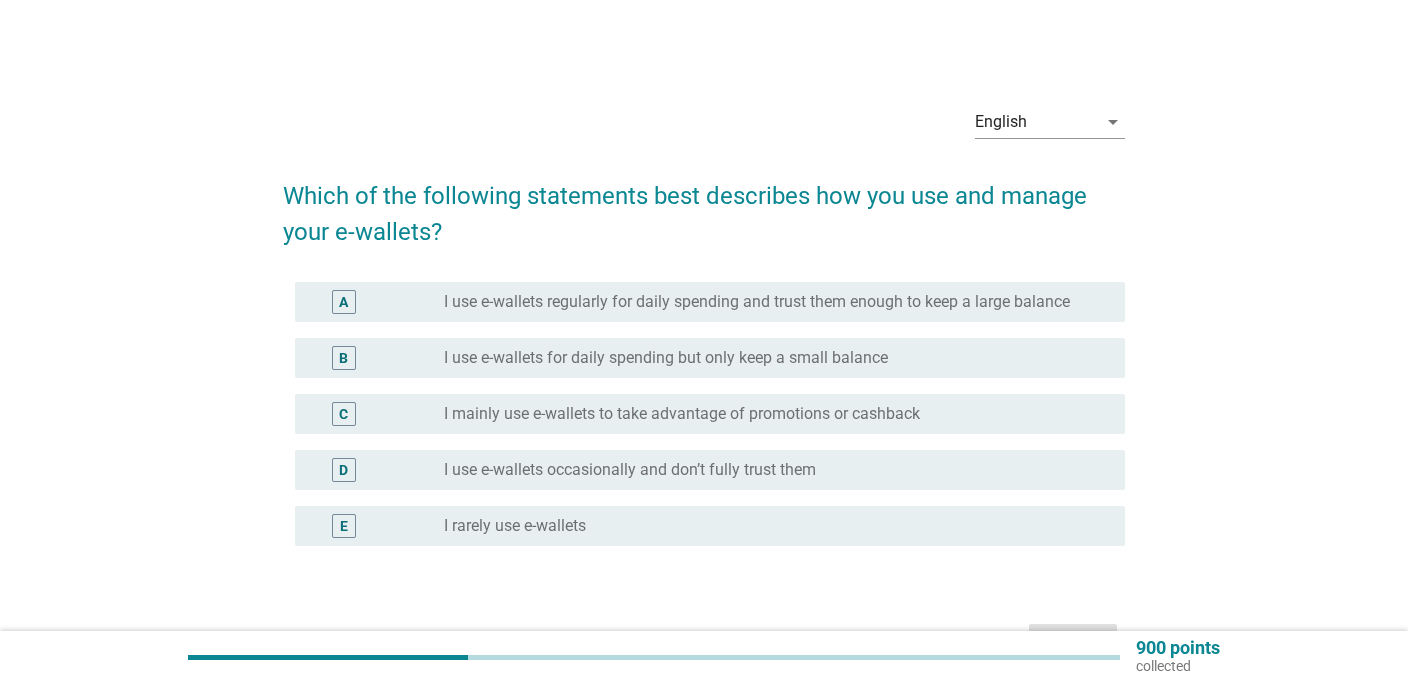 click on "I use e-wallets regularly for daily spending and trust them enough to keep a large balance" at bounding box center (757, 302) 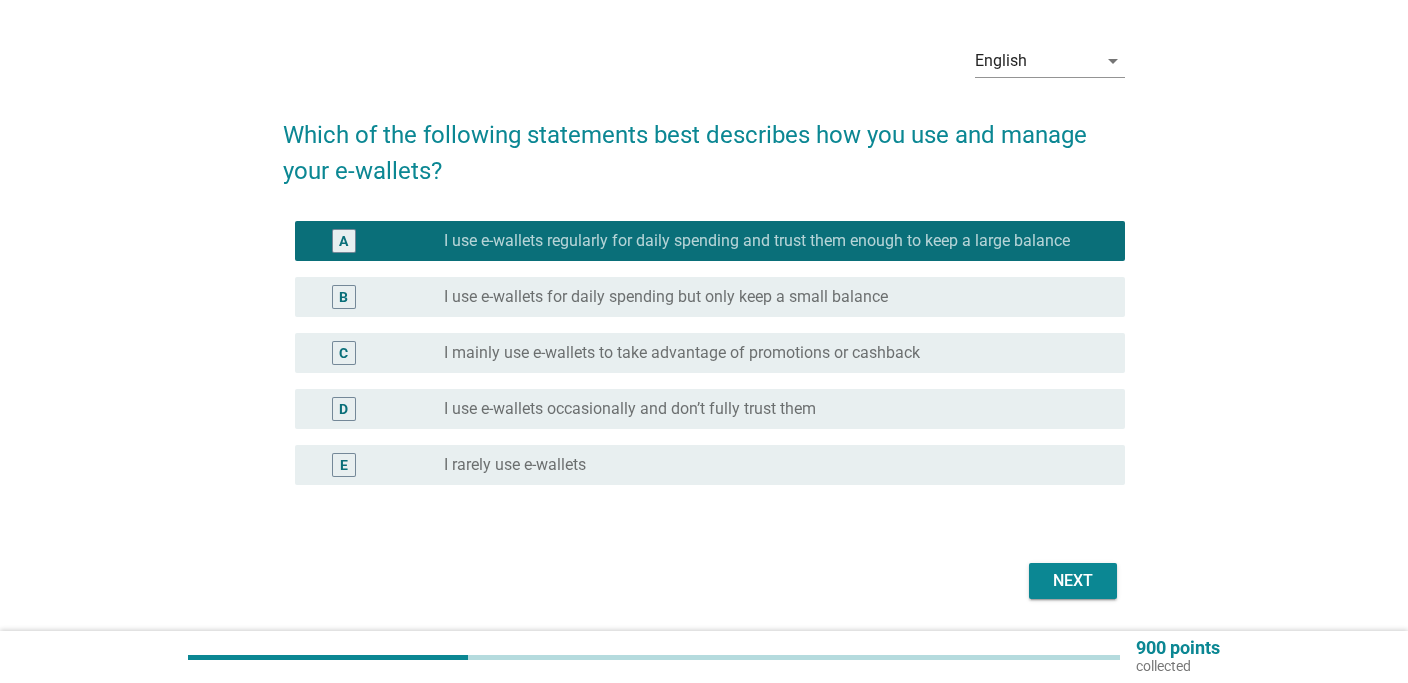 scroll, scrollTop: 125, scrollLeft: 0, axis: vertical 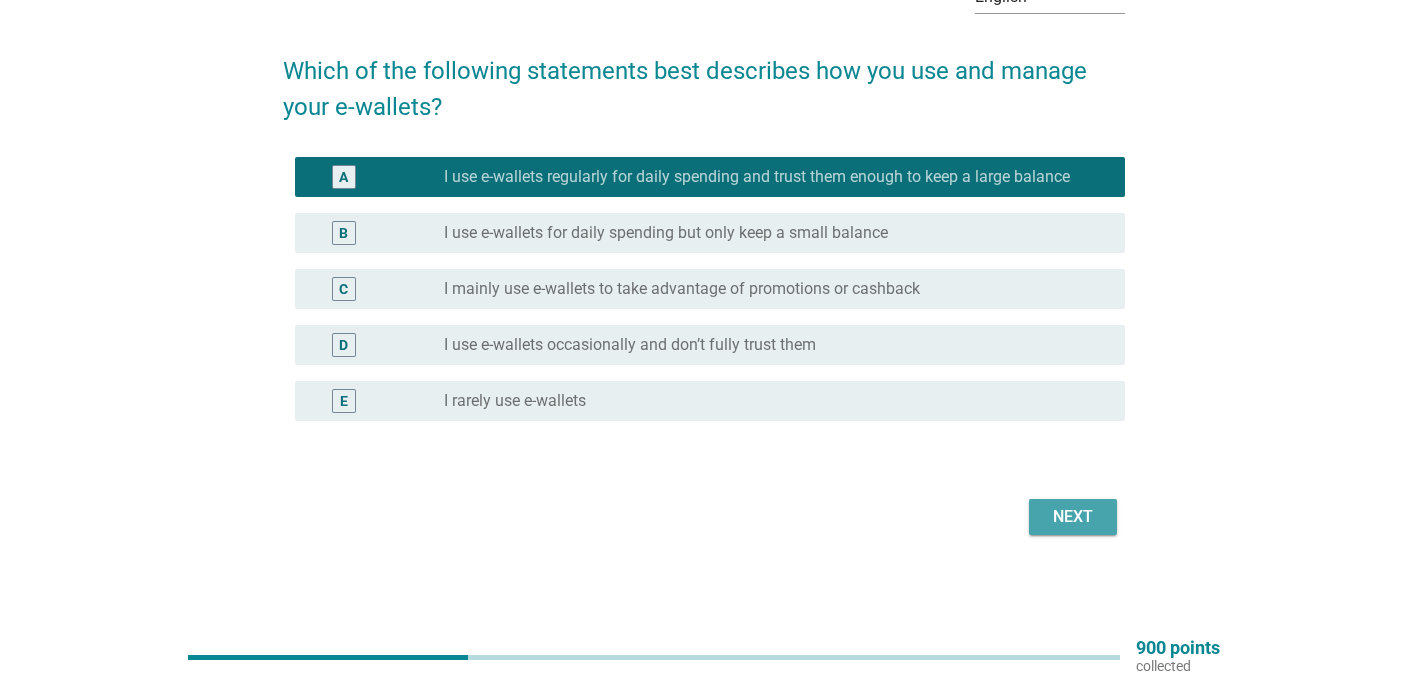 click on "Next" at bounding box center [1073, 517] 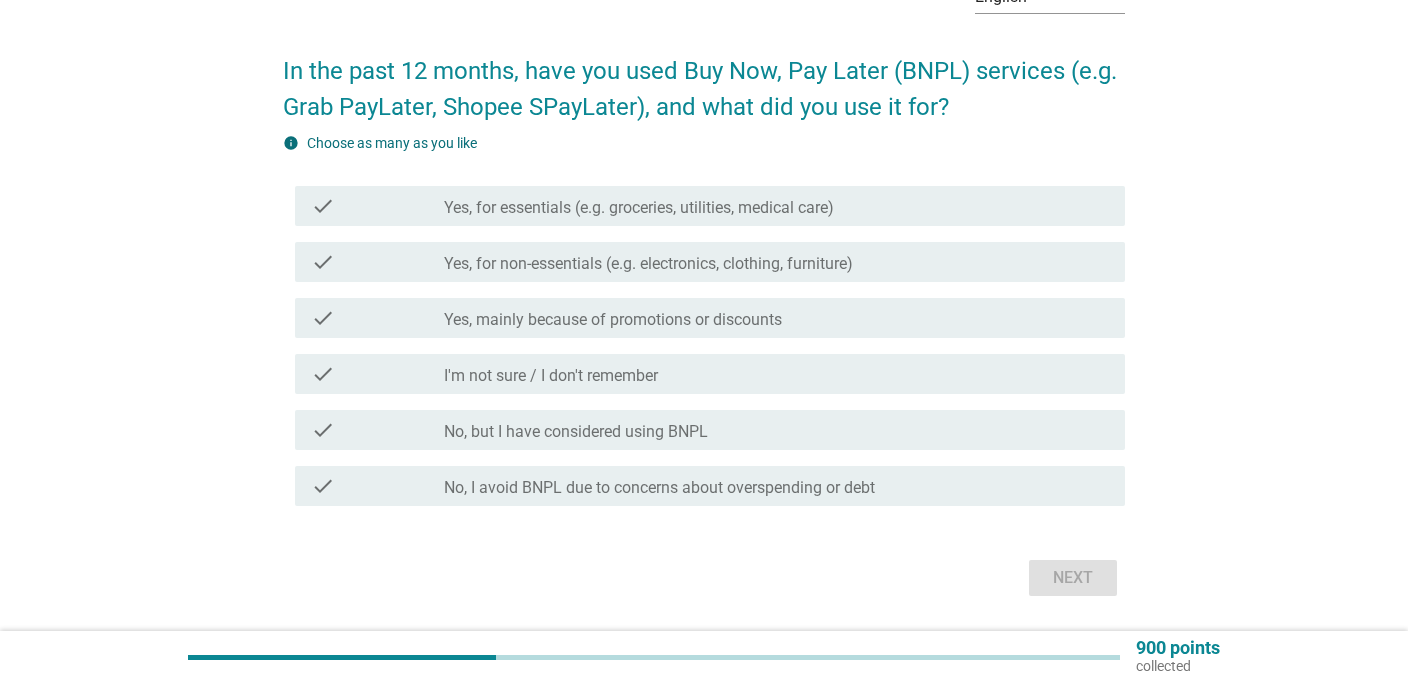 scroll, scrollTop: 0, scrollLeft: 0, axis: both 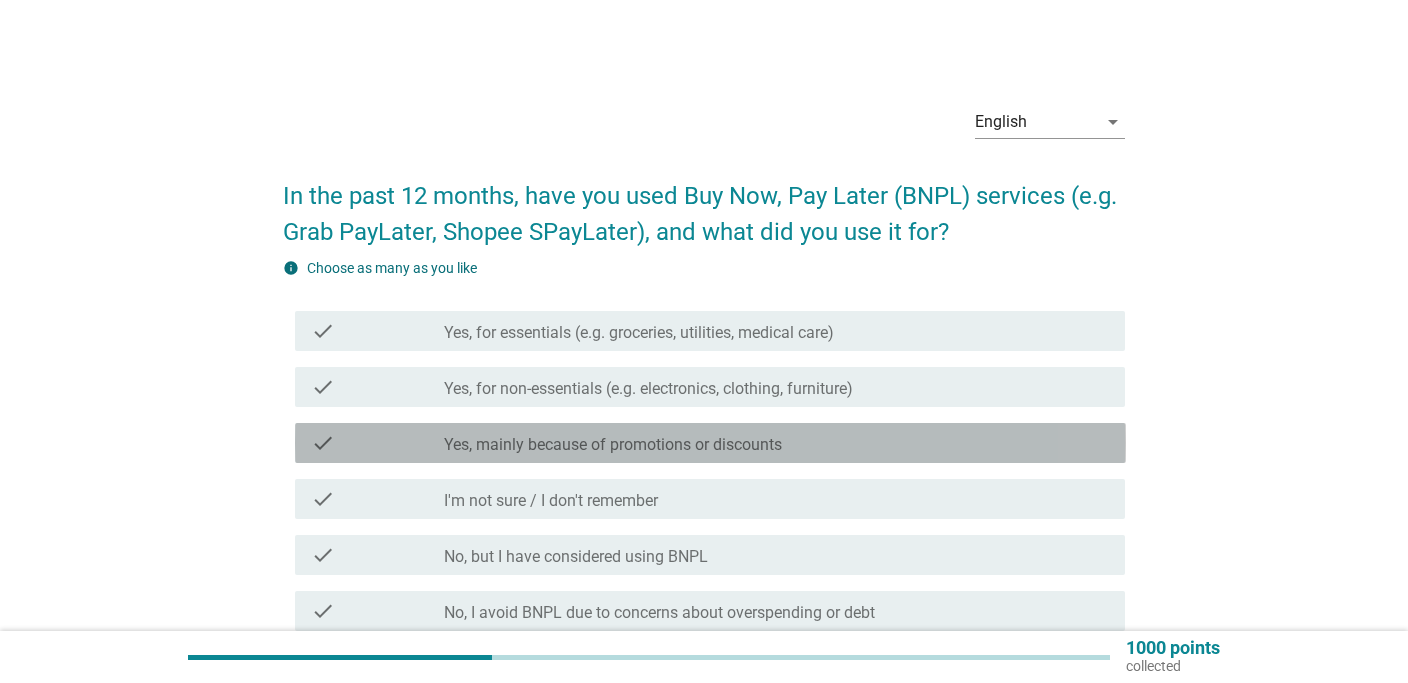 click on "check_box_outline_blank Yes, mainly because of promotions or discounts" at bounding box center (777, 443) 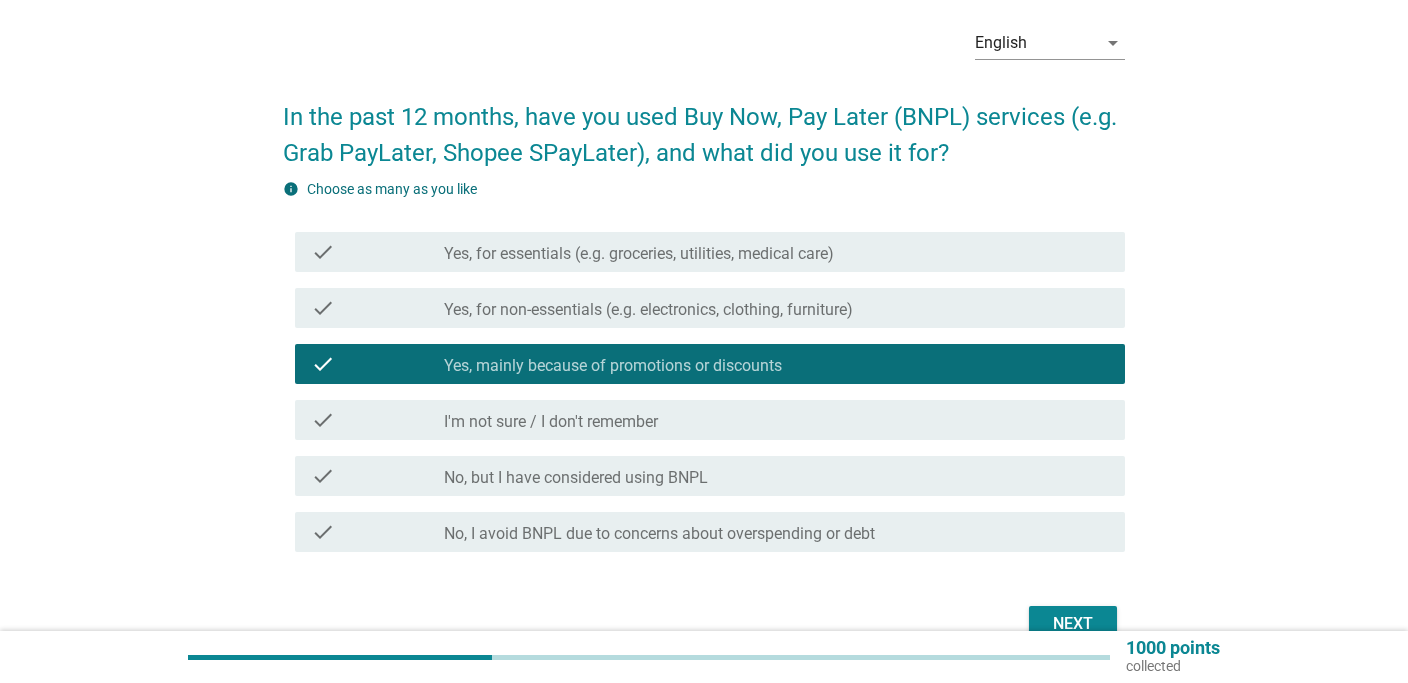 scroll, scrollTop: 186, scrollLeft: 0, axis: vertical 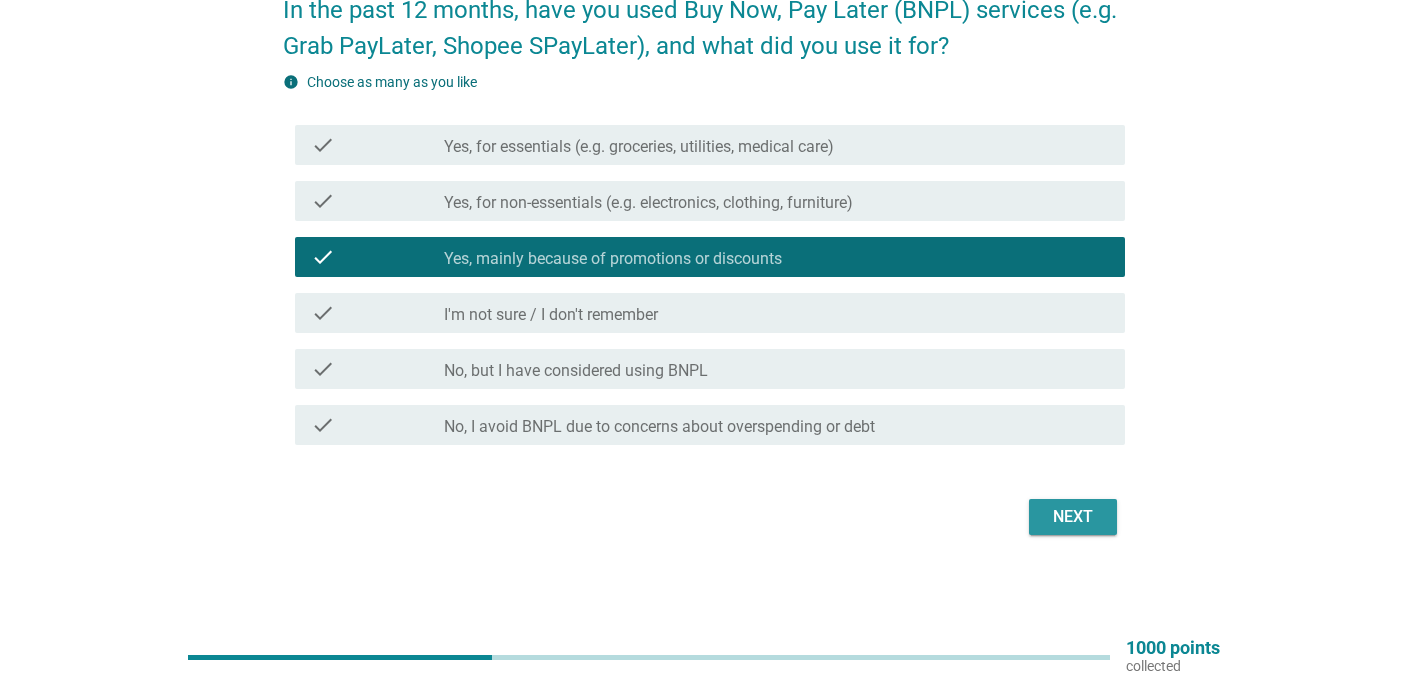 click on "Next" at bounding box center [1073, 517] 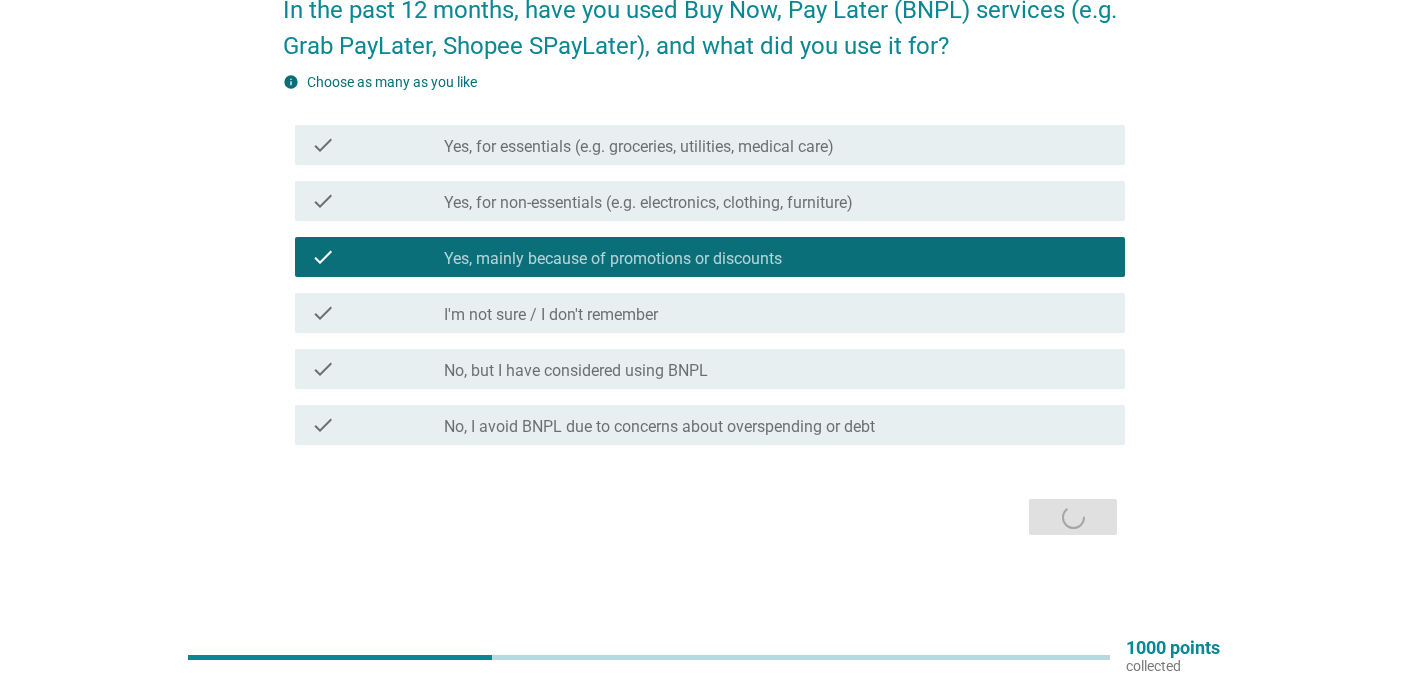 scroll, scrollTop: 0, scrollLeft: 0, axis: both 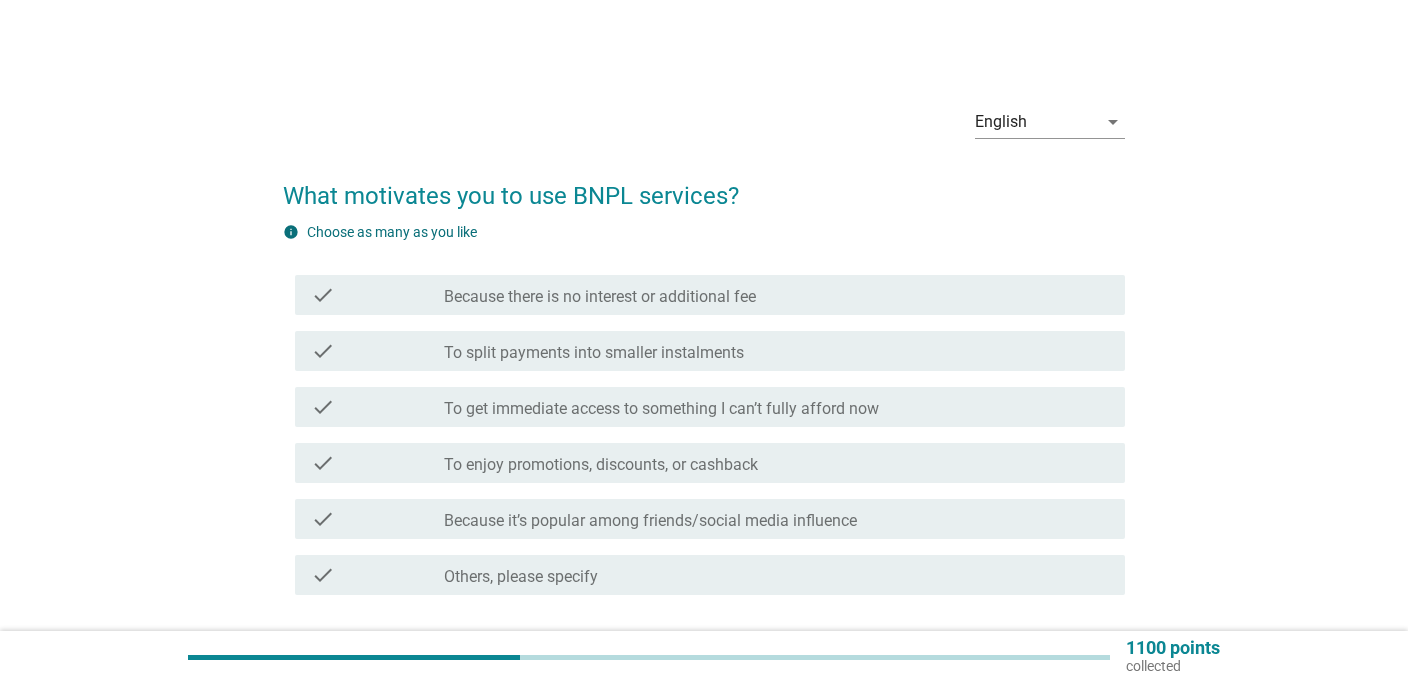 click on "check     check_box_outline_blank To enjoy promotions, discounts, or cashback" at bounding box center [710, 463] 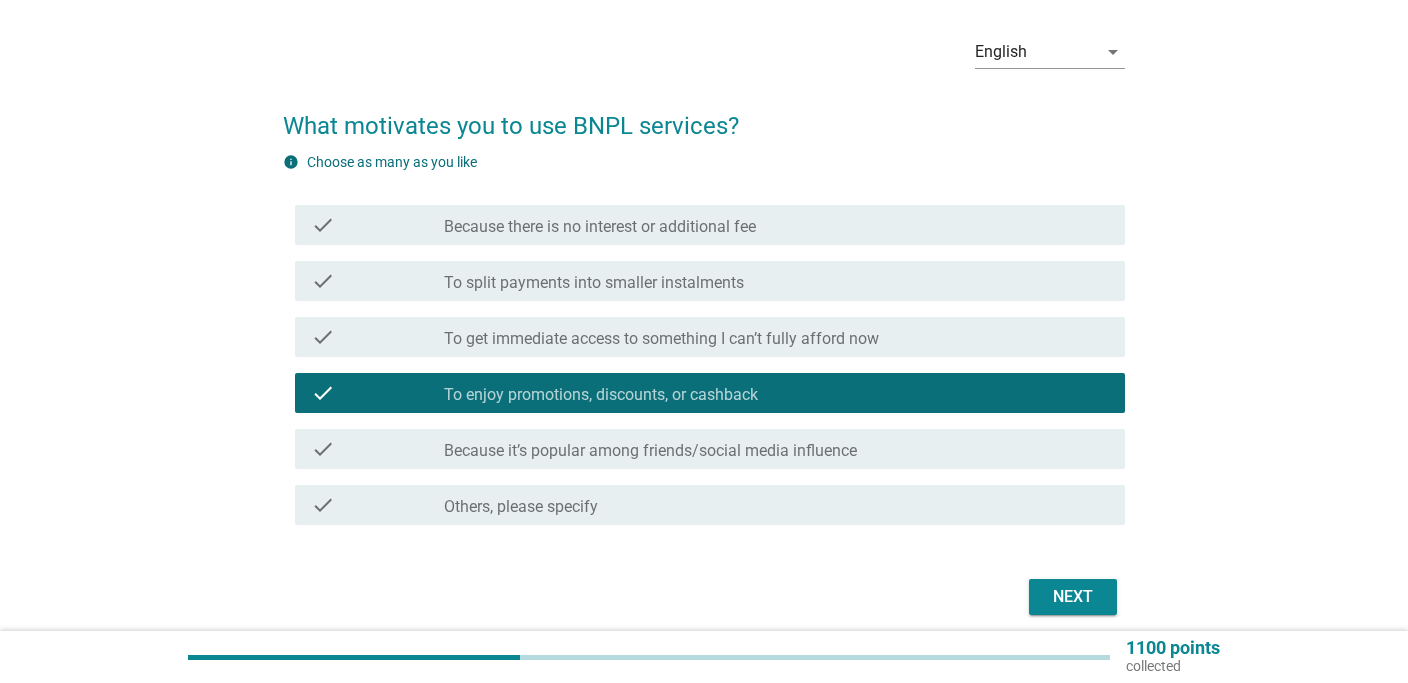 scroll, scrollTop: 150, scrollLeft: 0, axis: vertical 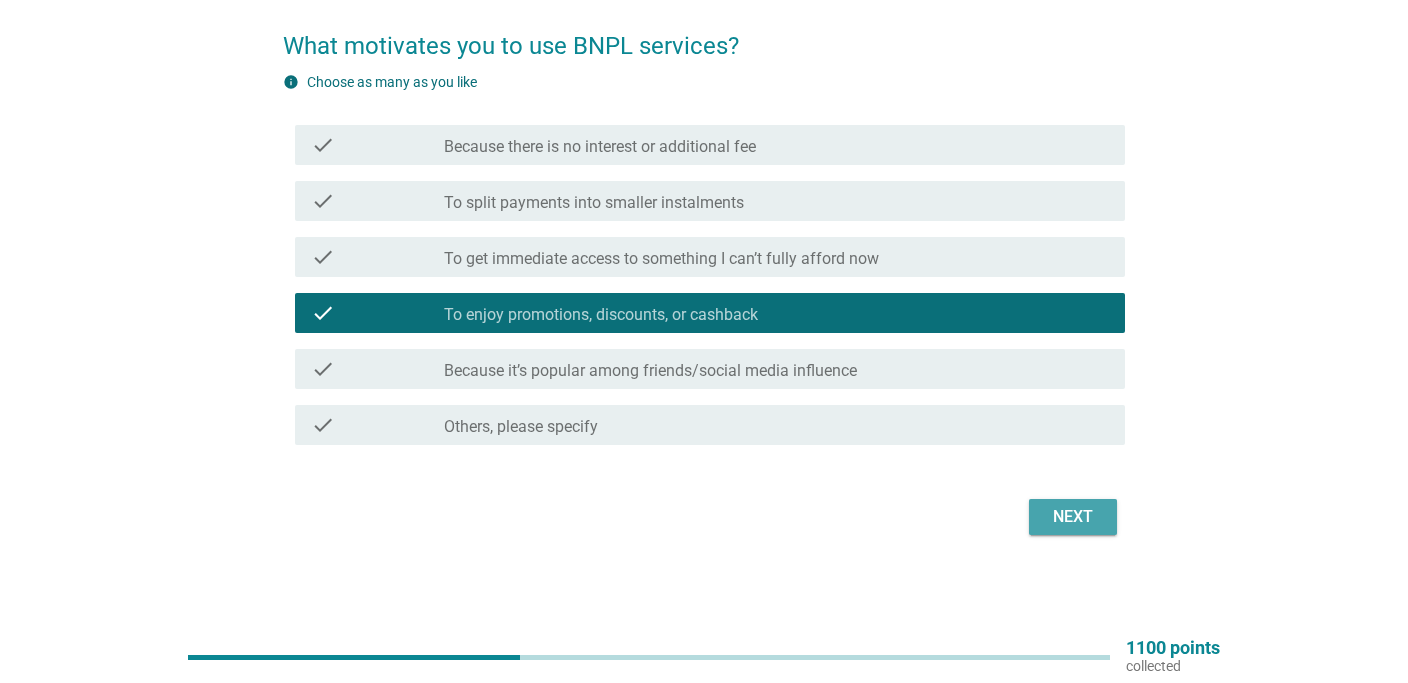 click on "Next" at bounding box center [1073, 517] 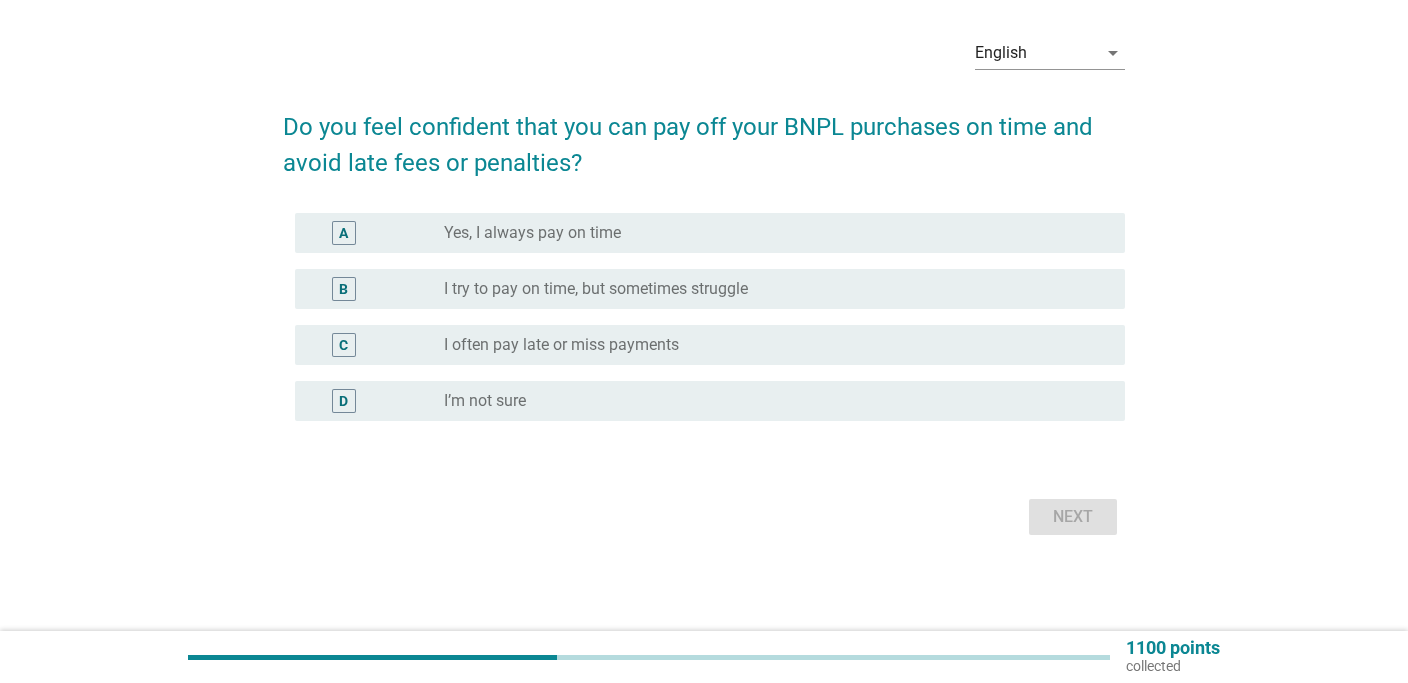 scroll, scrollTop: 0, scrollLeft: 0, axis: both 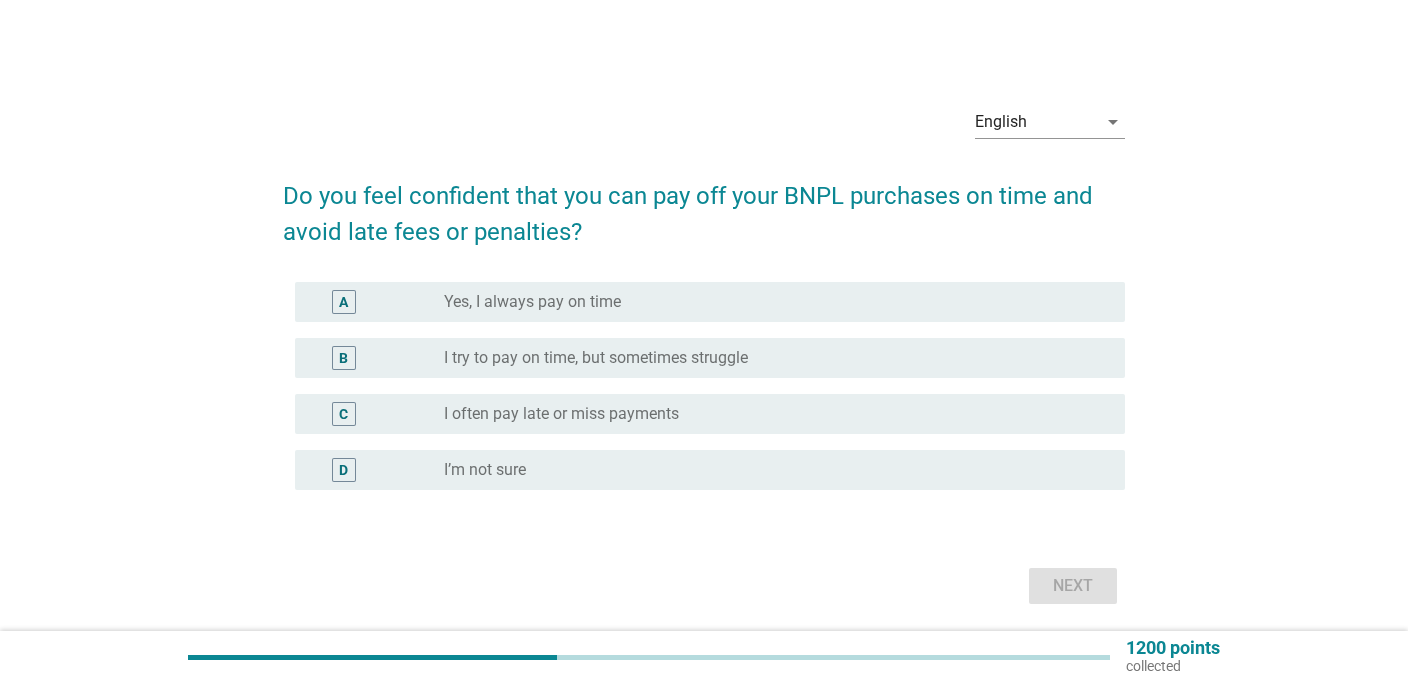 click on "radio_button_unchecked Yes, I always pay on time" at bounding box center [769, 302] 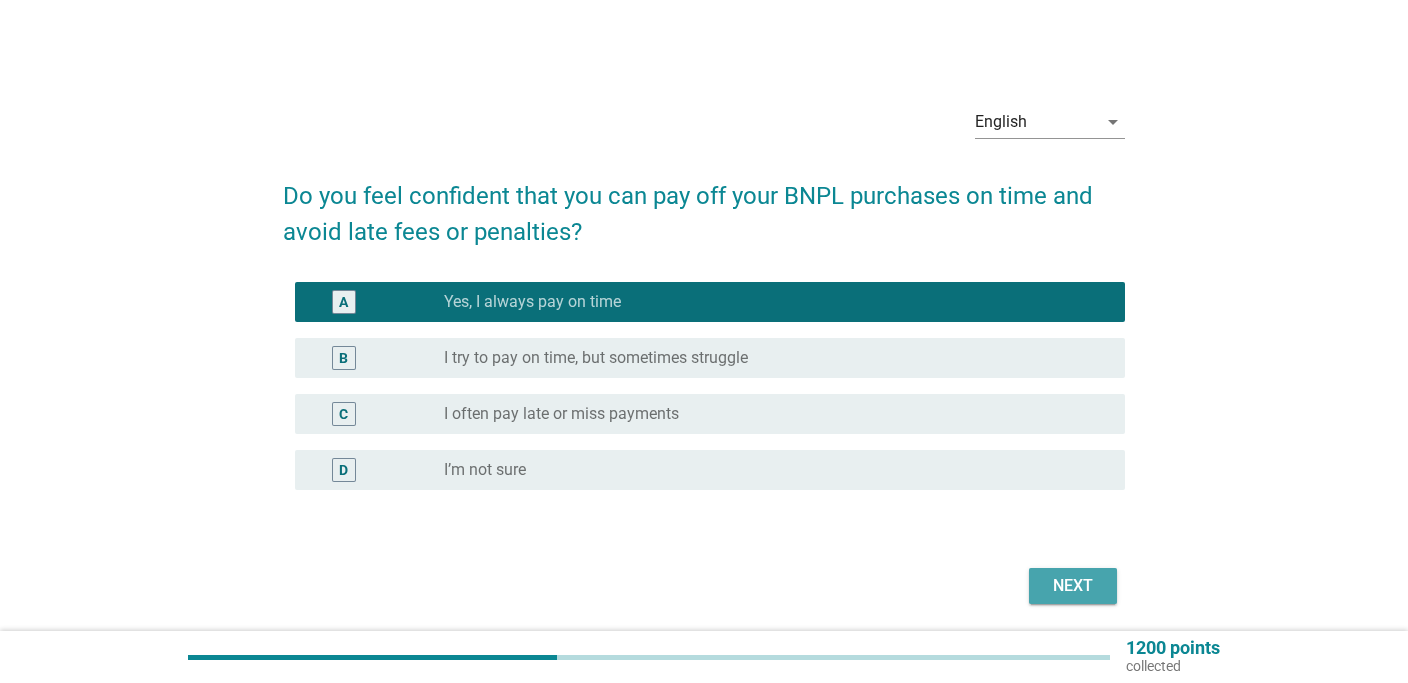 click on "Next" at bounding box center (1073, 586) 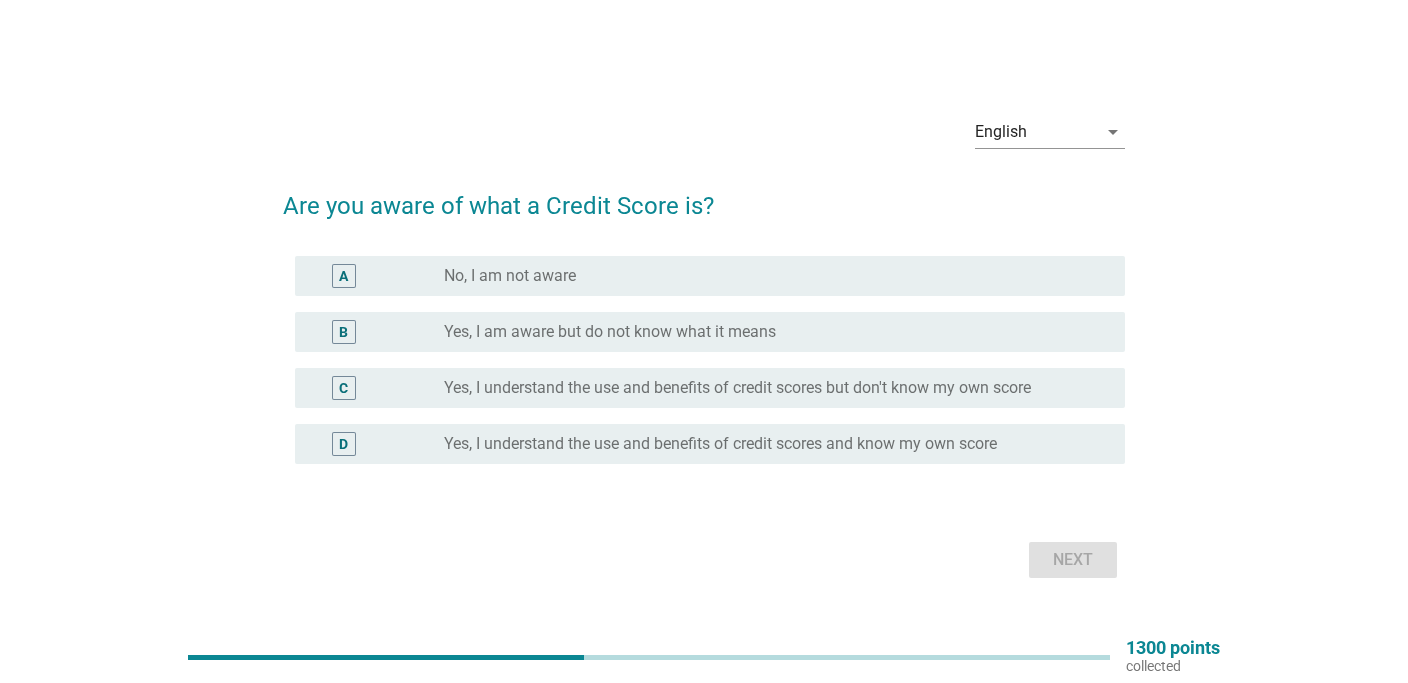 click on "Yes, I understand the use and benefits of credit scores but don't know my own score" at bounding box center [737, 388] 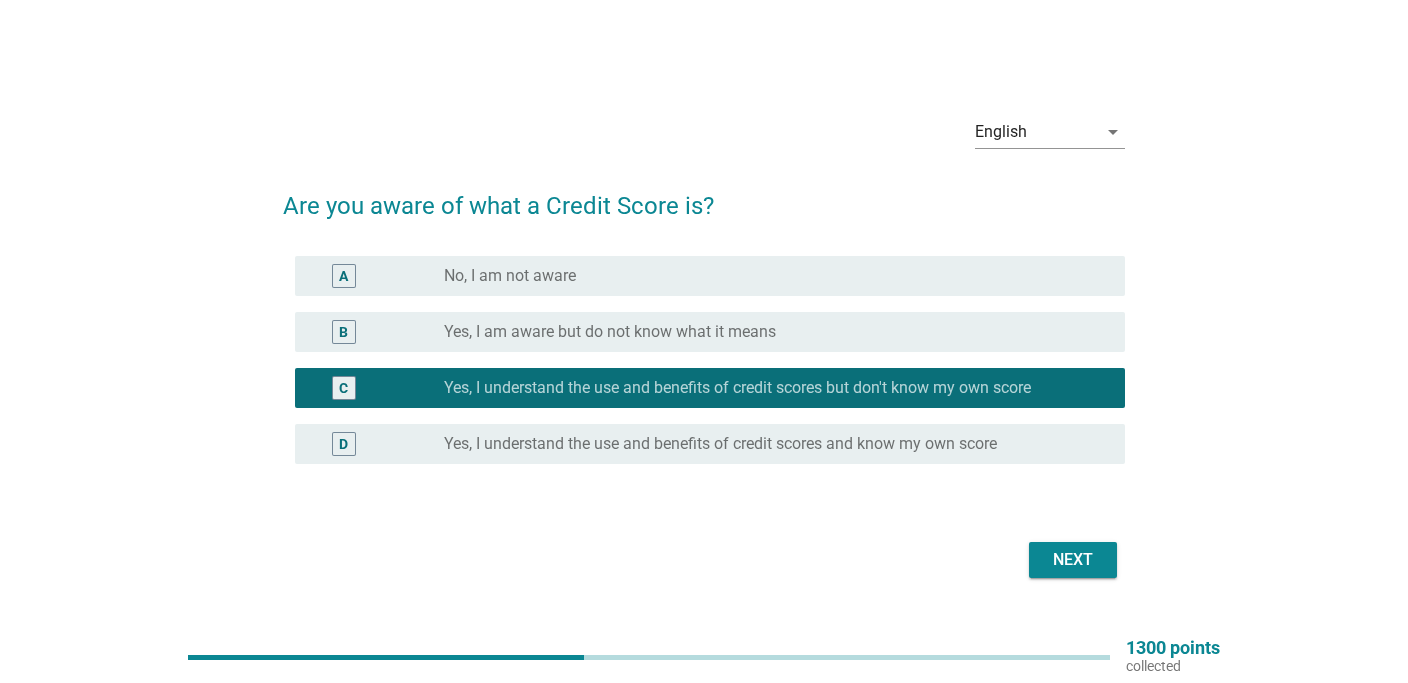 click on "Next" at bounding box center (1073, 560) 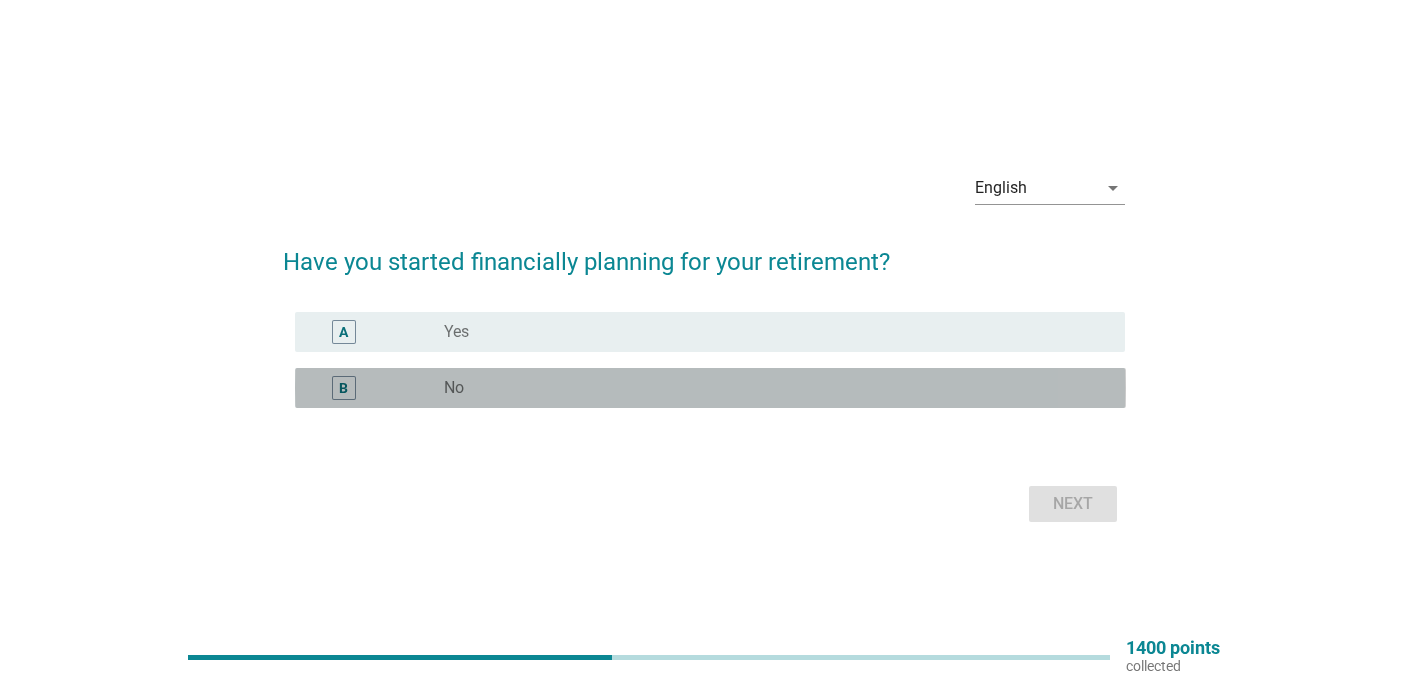 click on "radio_button_unchecked No" at bounding box center (769, 388) 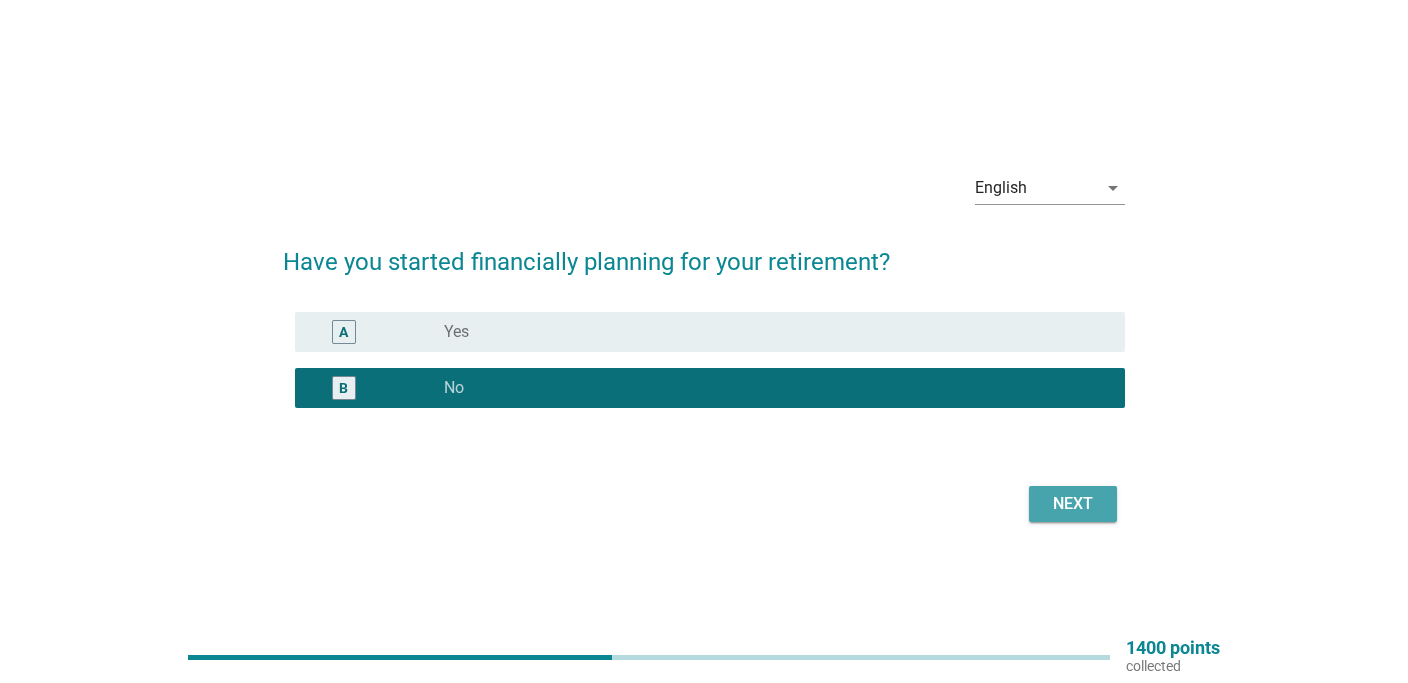 click on "Next" at bounding box center (1073, 504) 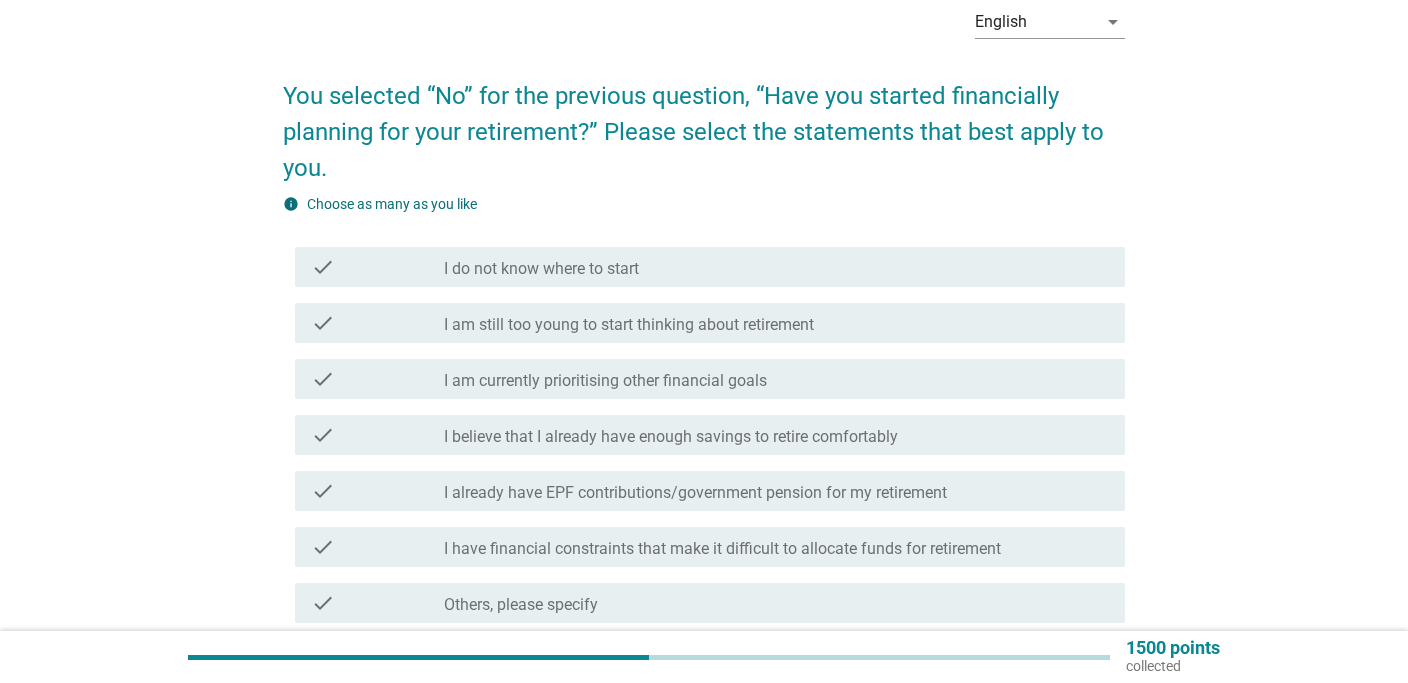 scroll, scrollTop: 200, scrollLeft: 0, axis: vertical 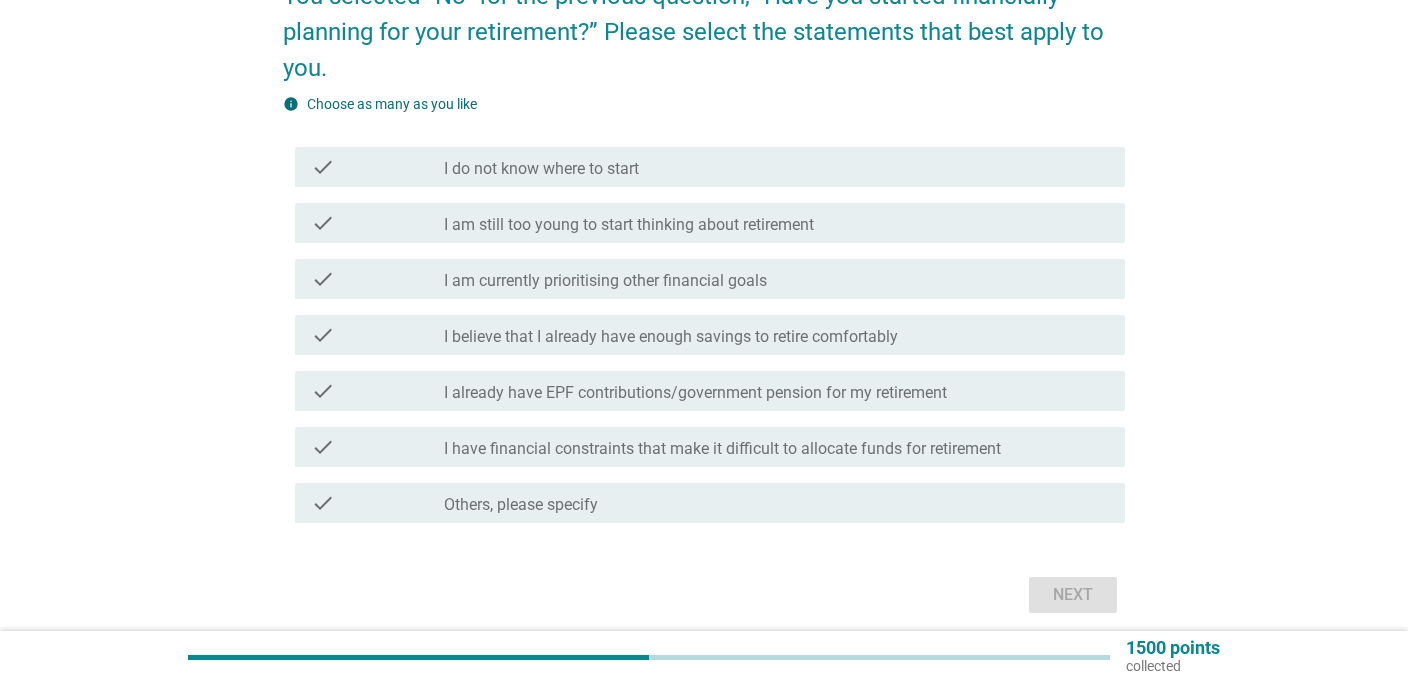 click on "check_box_outline_blank I am currently prioritising other financial goals" at bounding box center (777, 279) 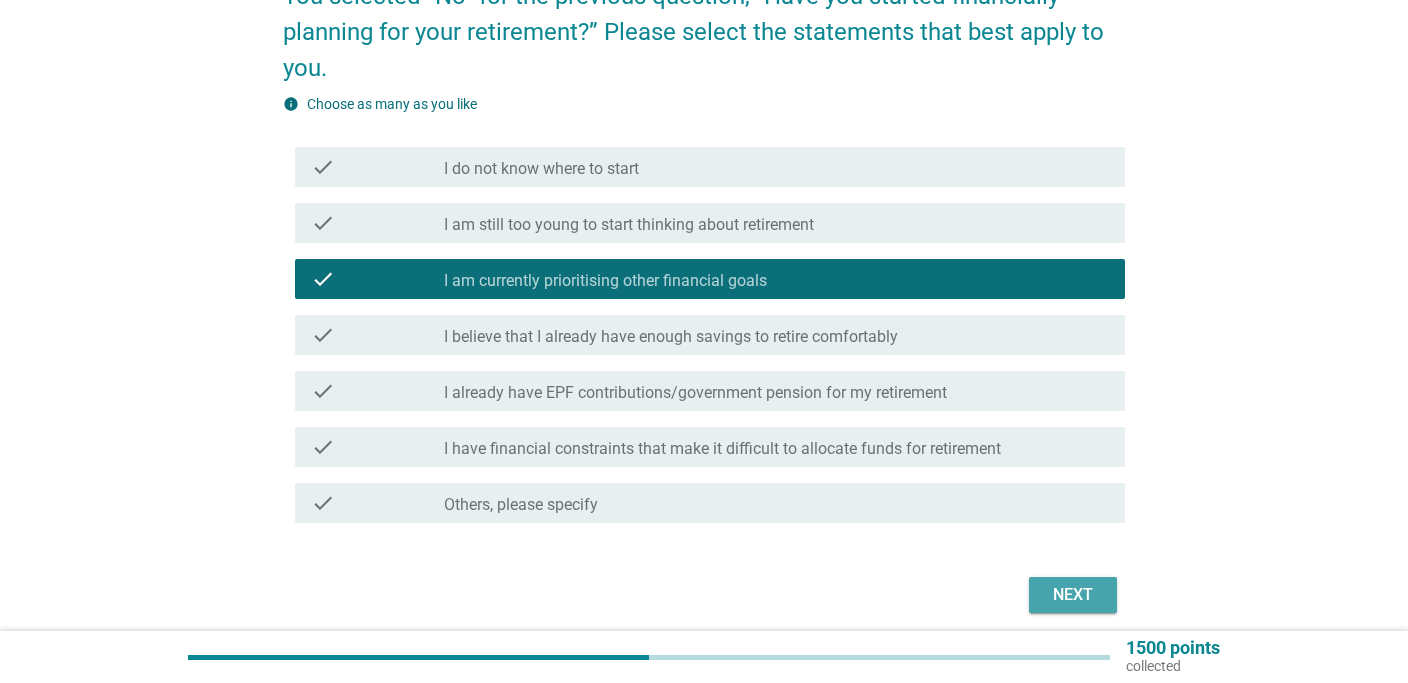 click on "Next" at bounding box center (1073, 595) 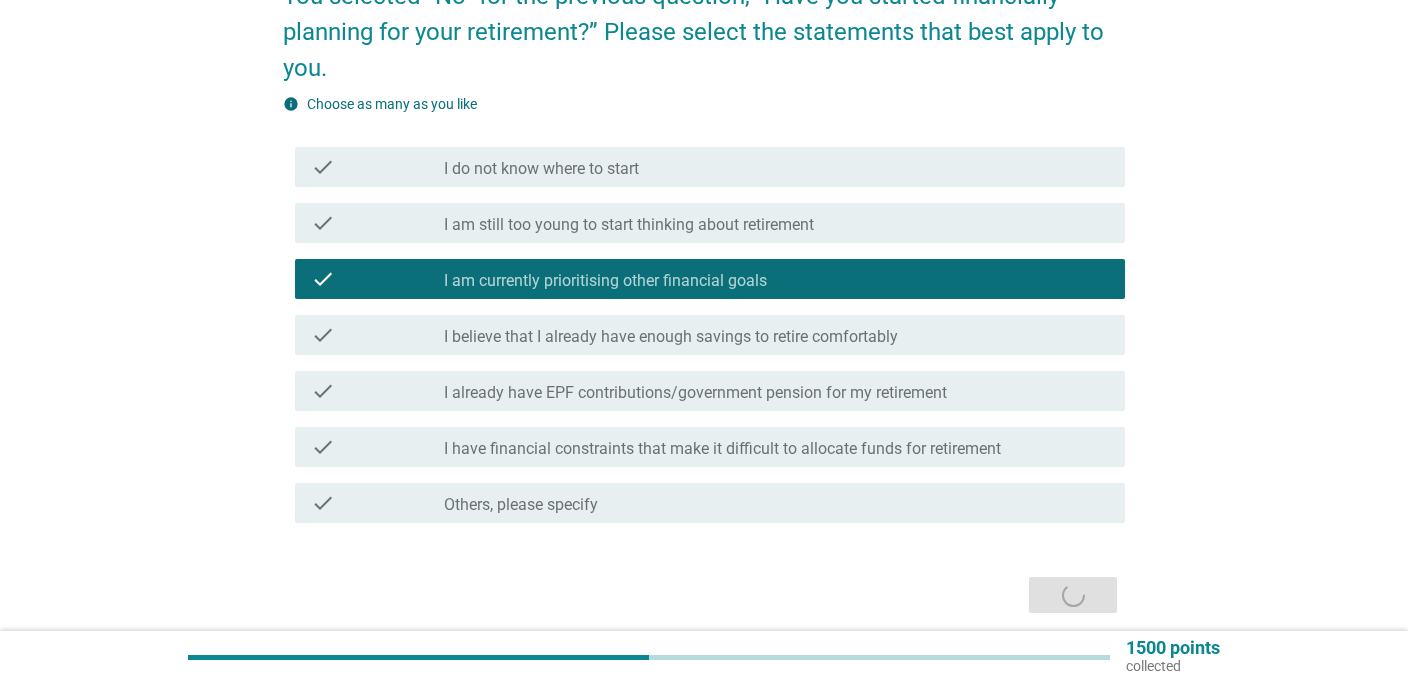 scroll, scrollTop: 0, scrollLeft: 0, axis: both 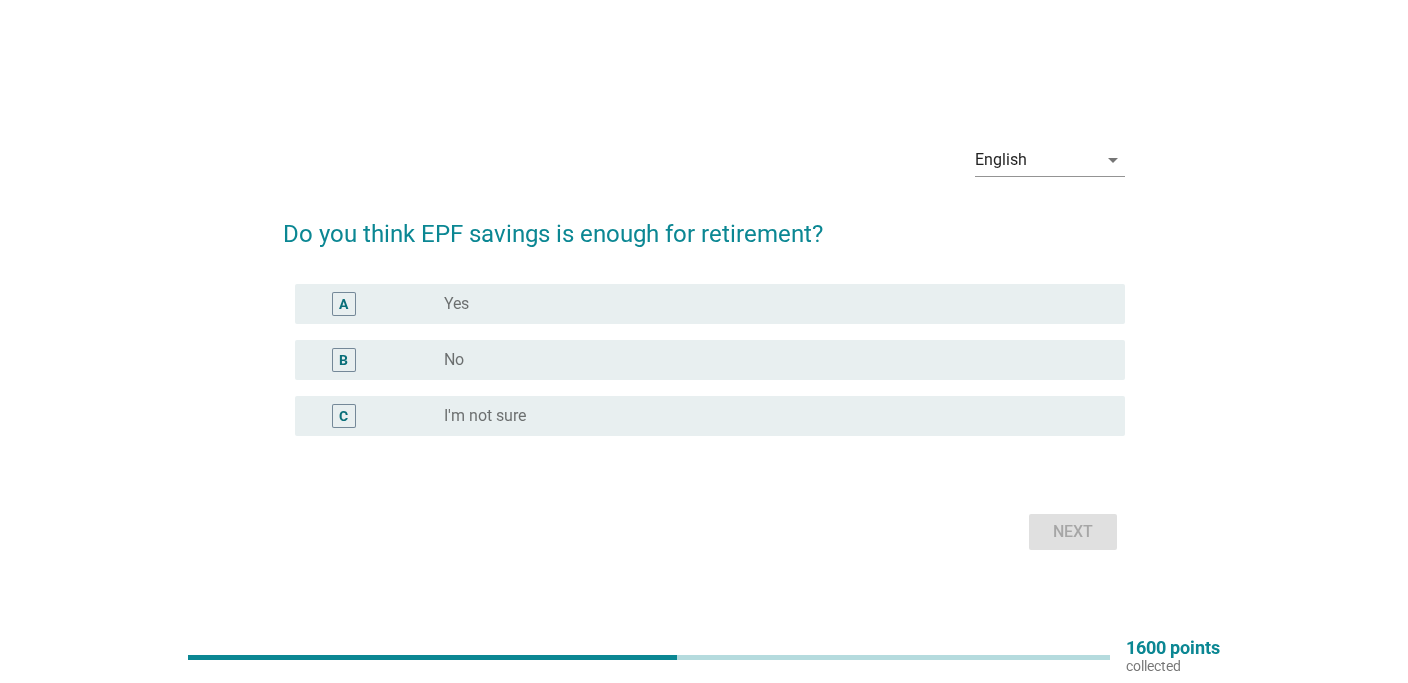 click on "radio_button_unchecked No" at bounding box center (769, 360) 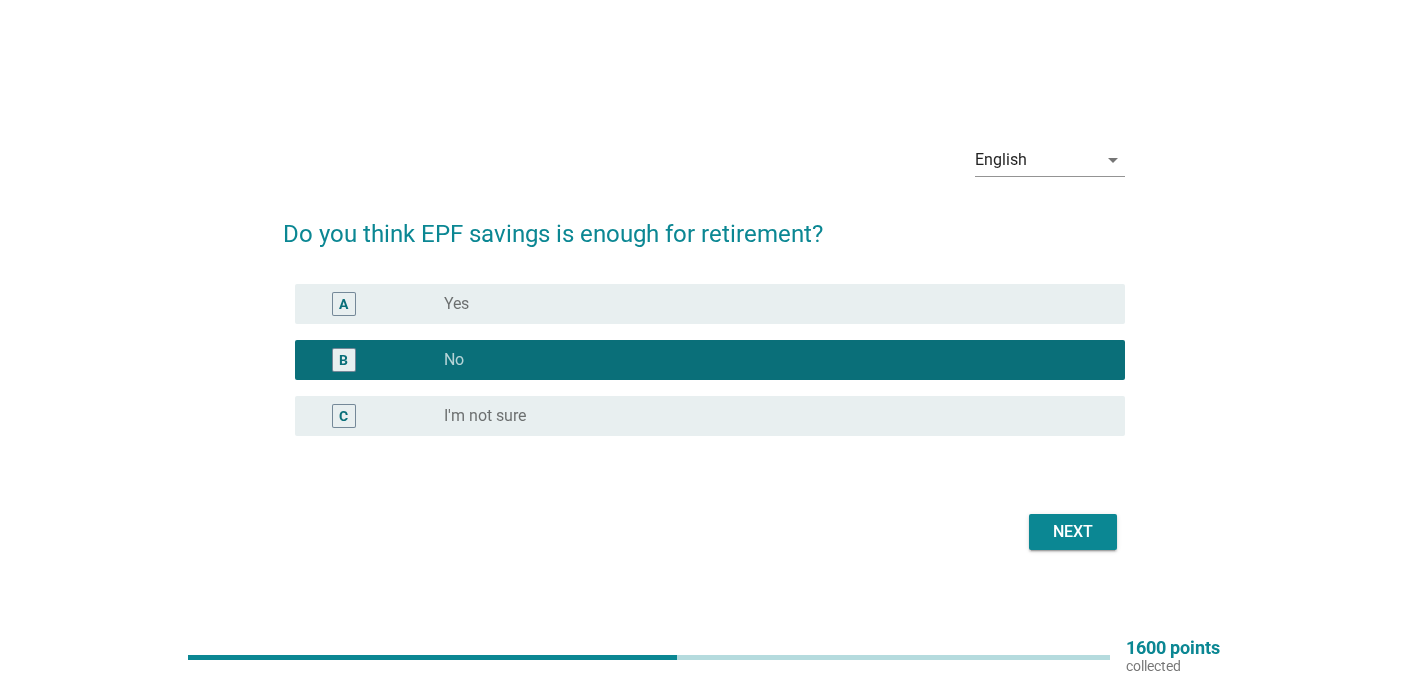 click on "Next" at bounding box center (1073, 532) 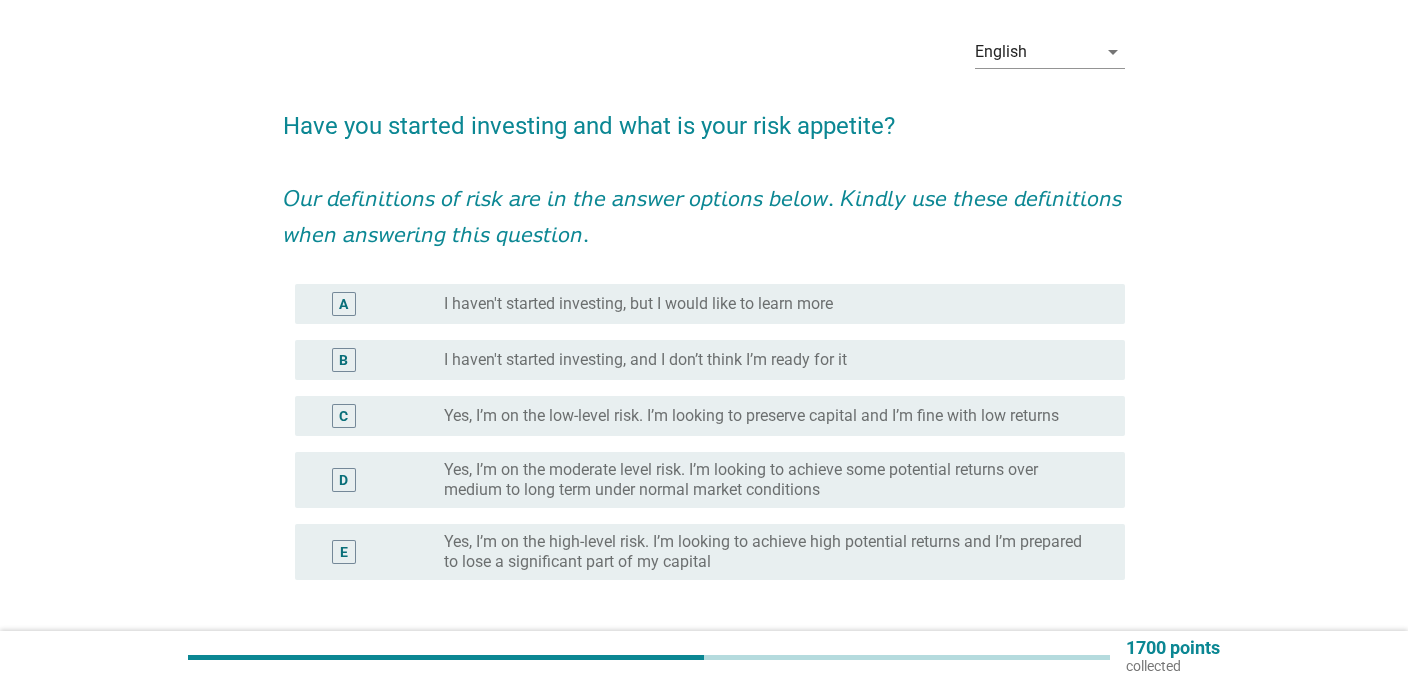 scroll, scrollTop: 100, scrollLeft: 0, axis: vertical 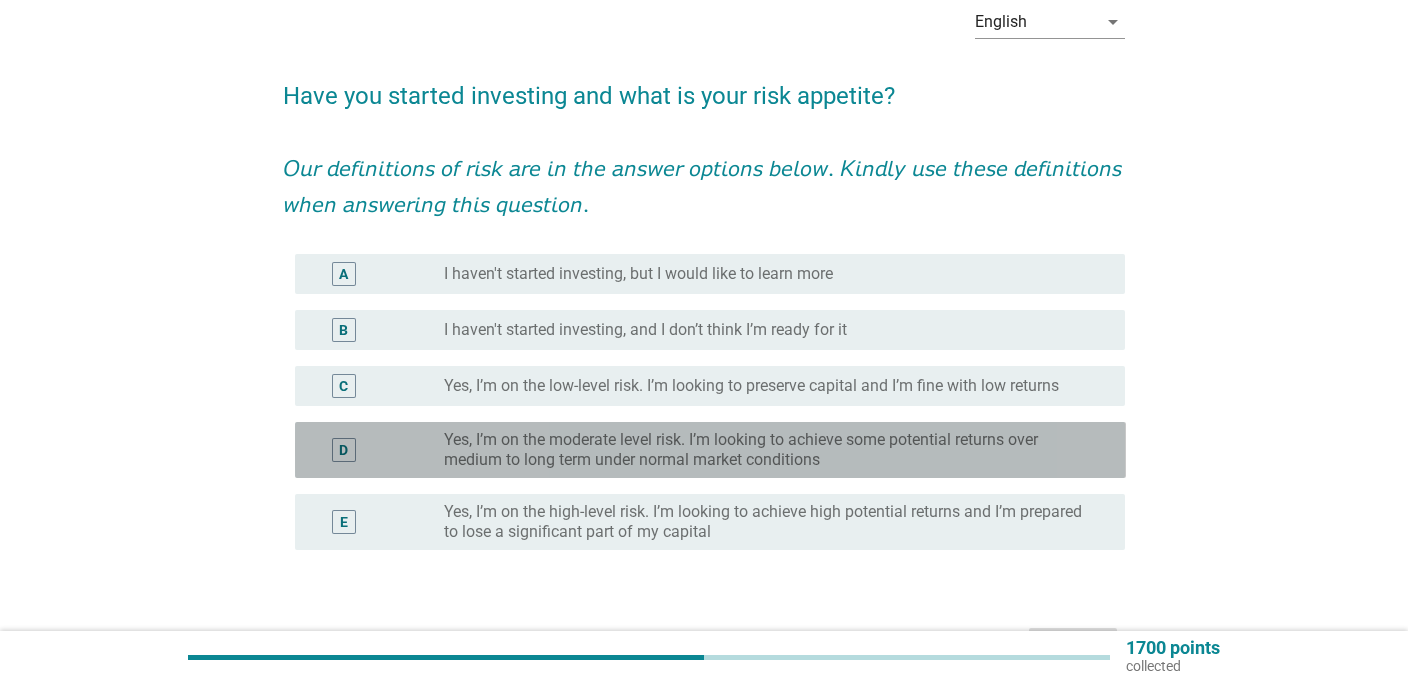 click on "Yes, I’m on the moderate level risk. I’m looking to achieve some potential returns over medium to long term under normal market conditions" at bounding box center (769, 450) 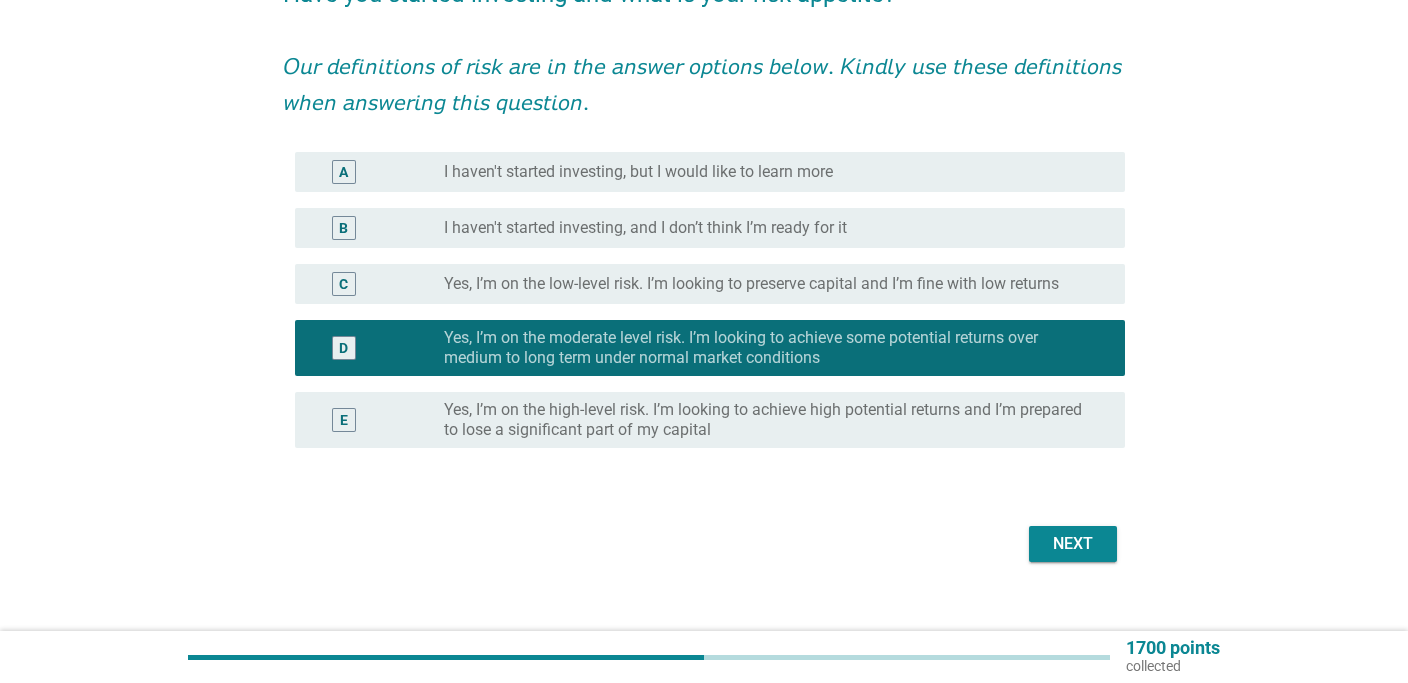 scroll, scrollTop: 229, scrollLeft: 0, axis: vertical 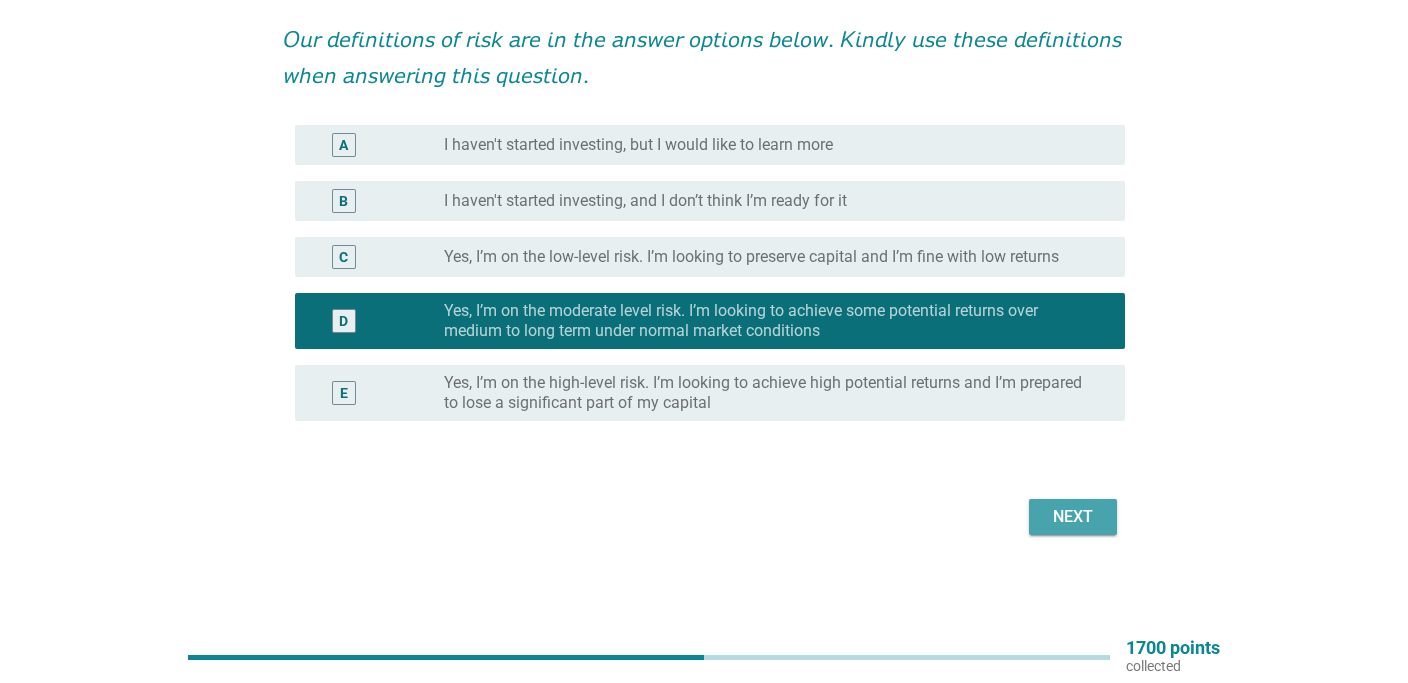 click on "Next" at bounding box center (1073, 517) 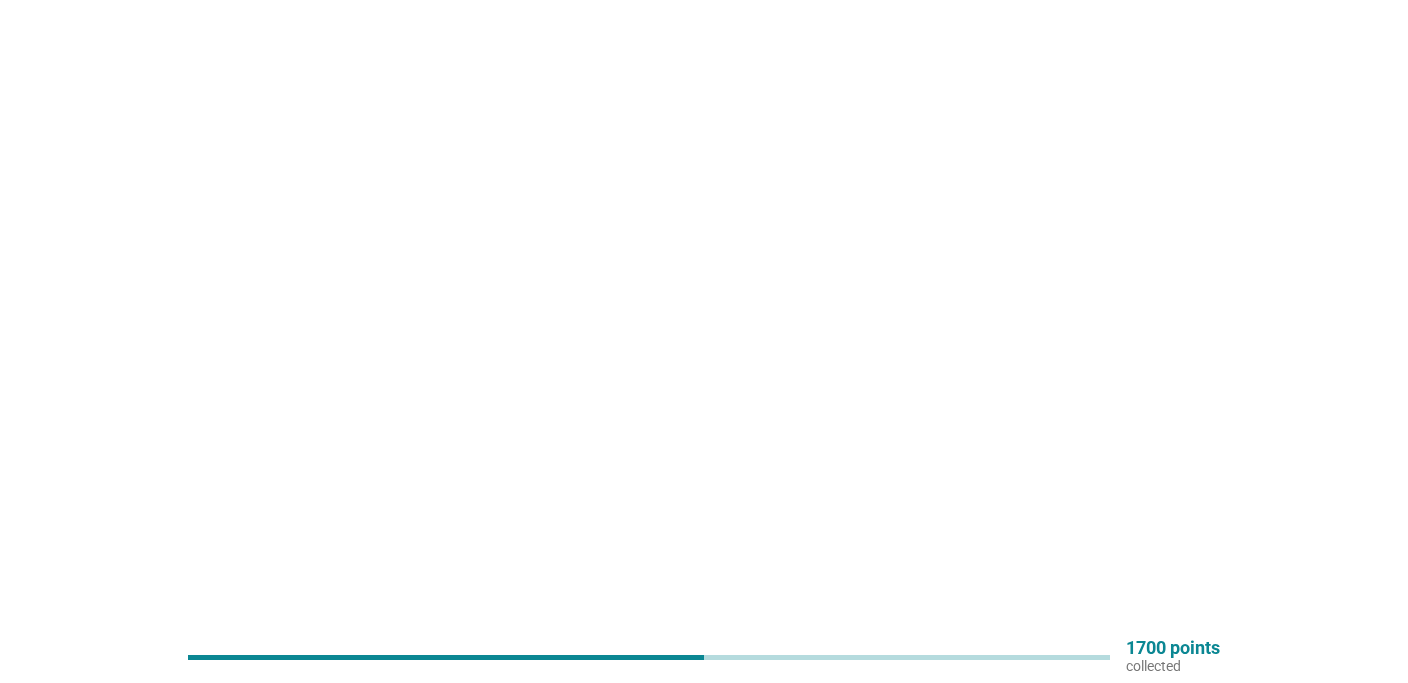 scroll, scrollTop: 0, scrollLeft: 0, axis: both 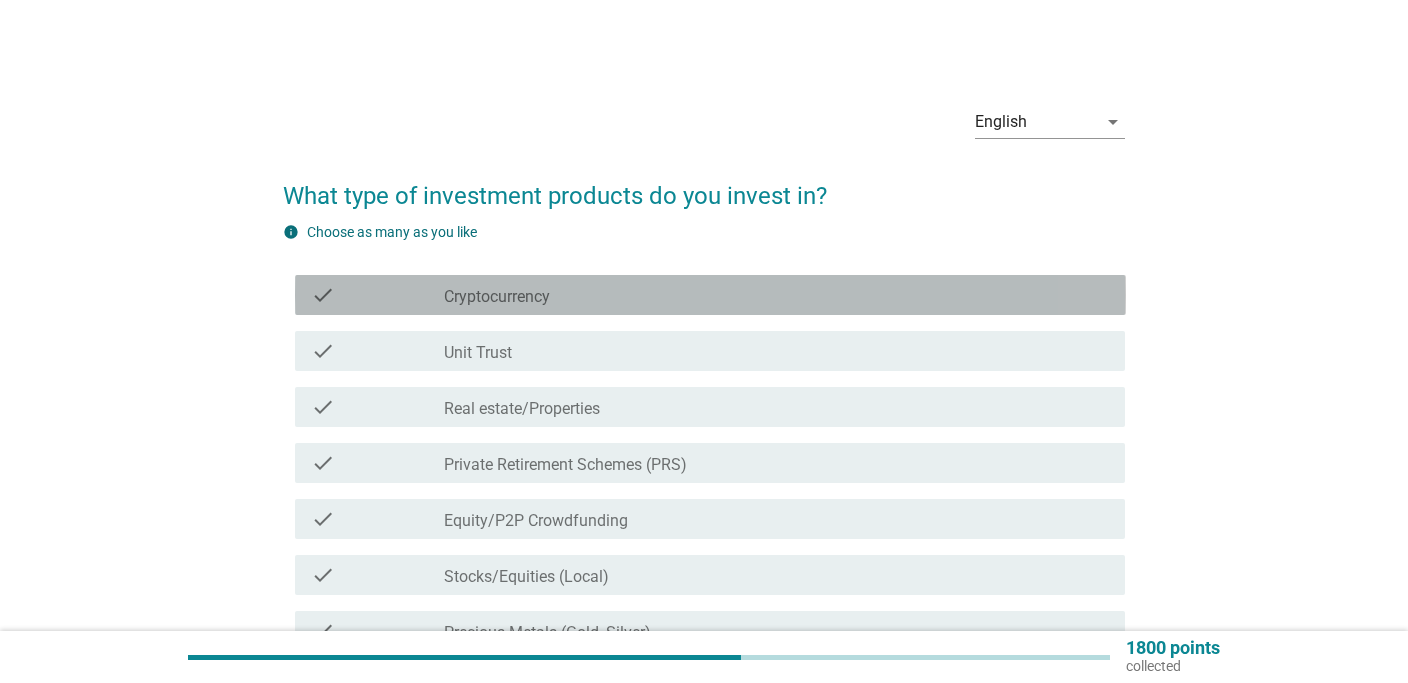 click on "check_box_outline_blank Cryptocurrency" at bounding box center [777, 295] 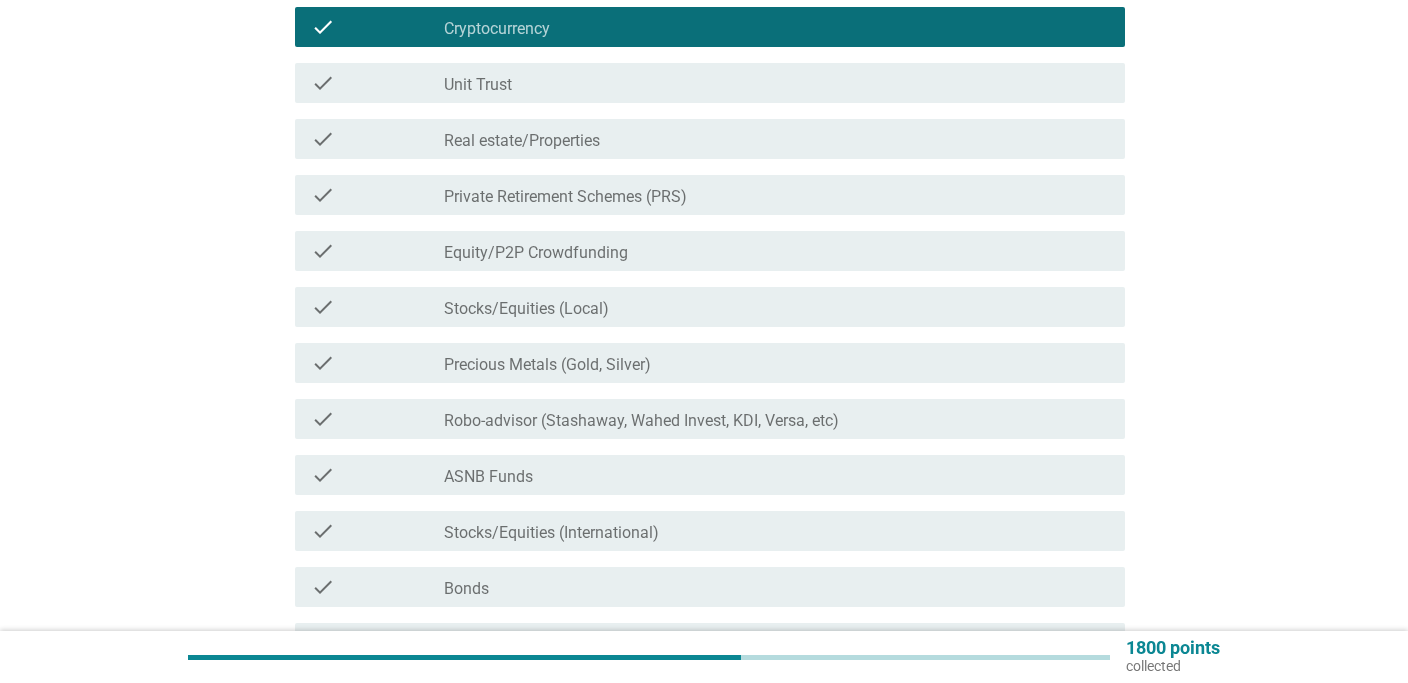 scroll, scrollTop: 300, scrollLeft: 0, axis: vertical 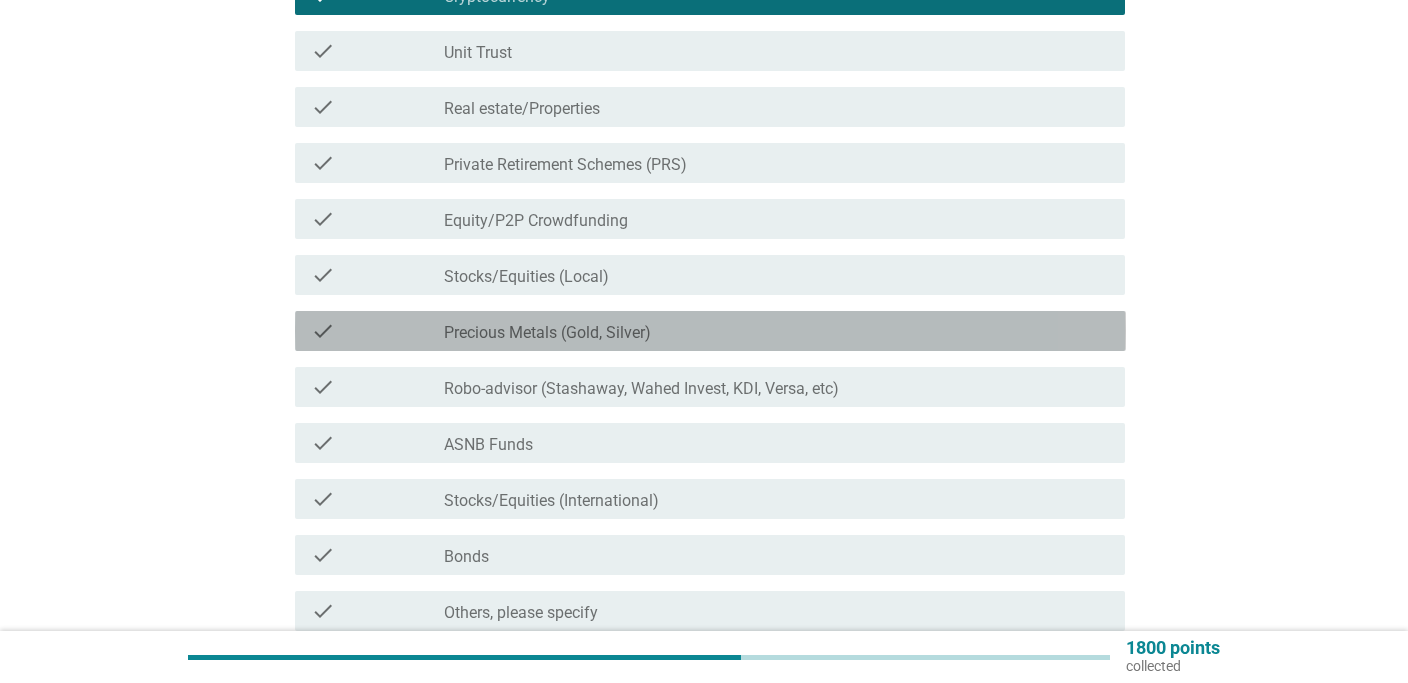 click on "check     check_box_outline_blank Precious Metals (Gold, Silver)" at bounding box center [710, 331] 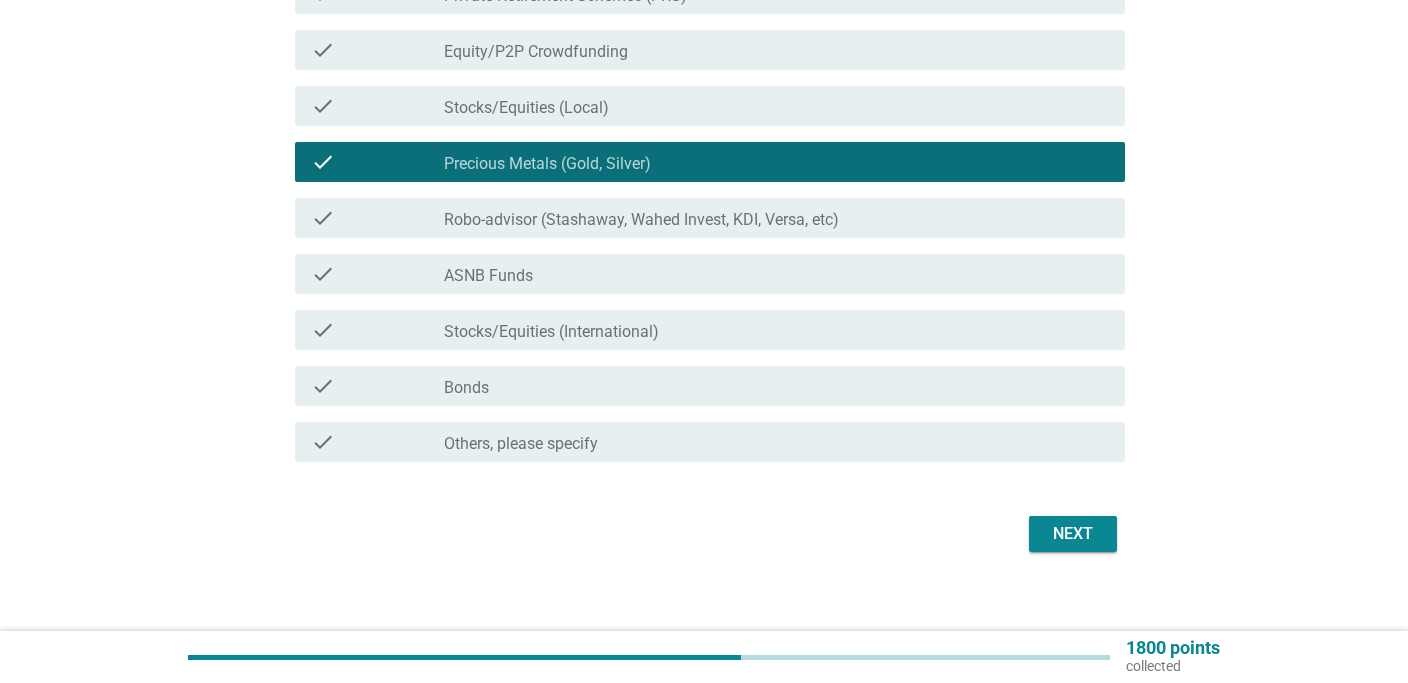 scroll, scrollTop: 486, scrollLeft: 0, axis: vertical 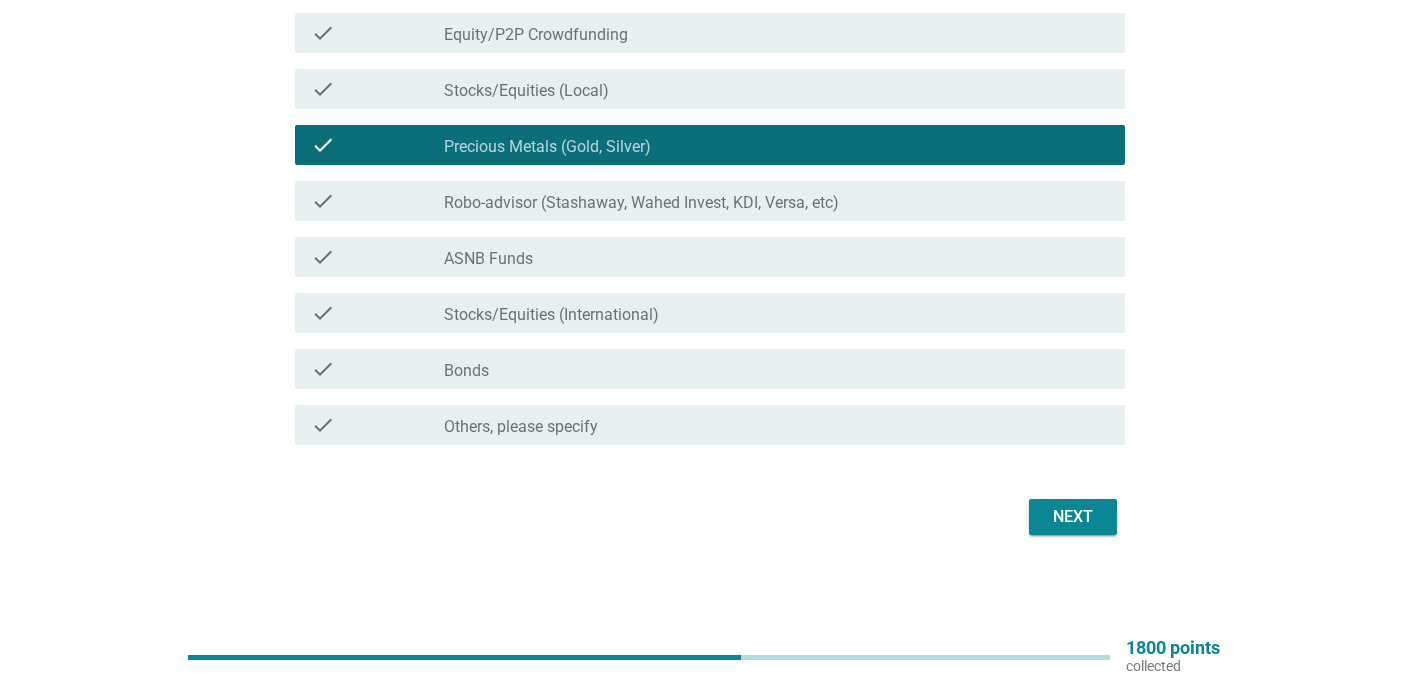 click on "check     check_box_outline_blank ASNB Funds" at bounding box center (704, 257) 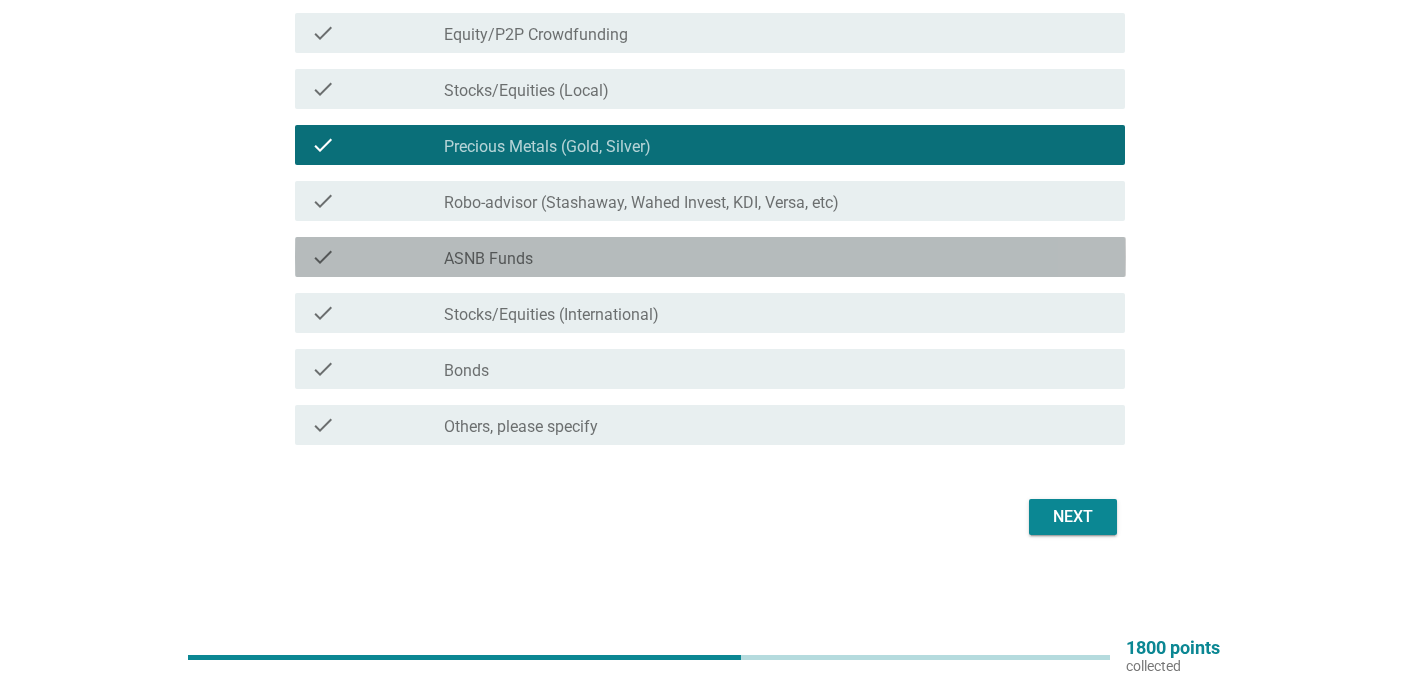 click on "check_box_outline_blank ASNB Funds" at bounding box center (777, 257) 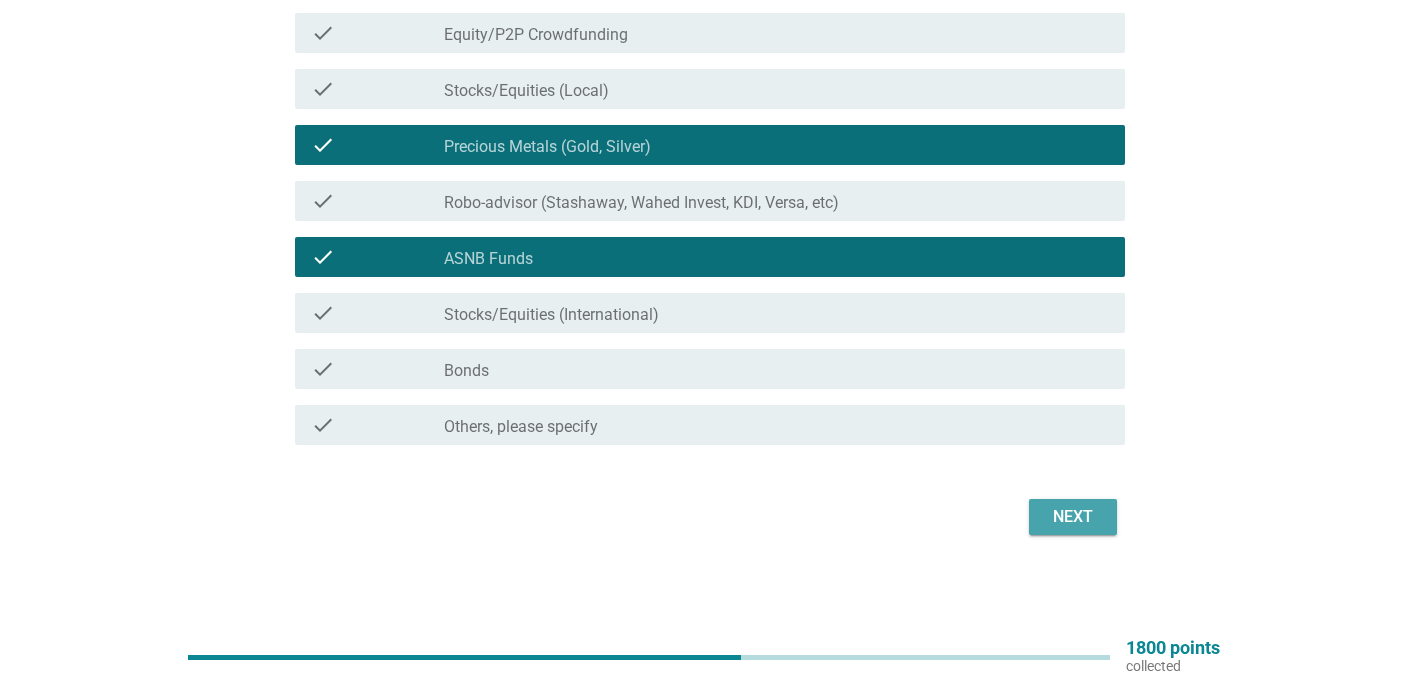 click on "Next" at bounding box center (1073, 517) 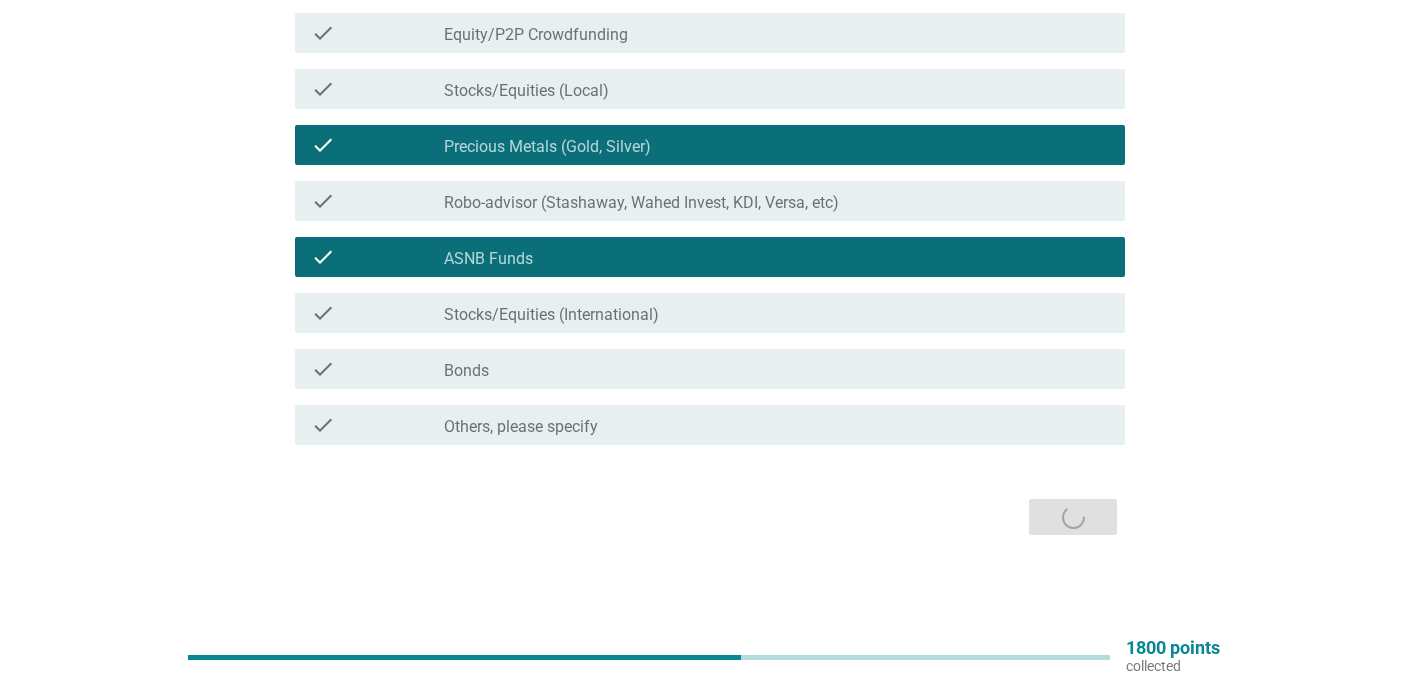 scroll, scrollTop: 0, scrollLeft: 0, axis: both 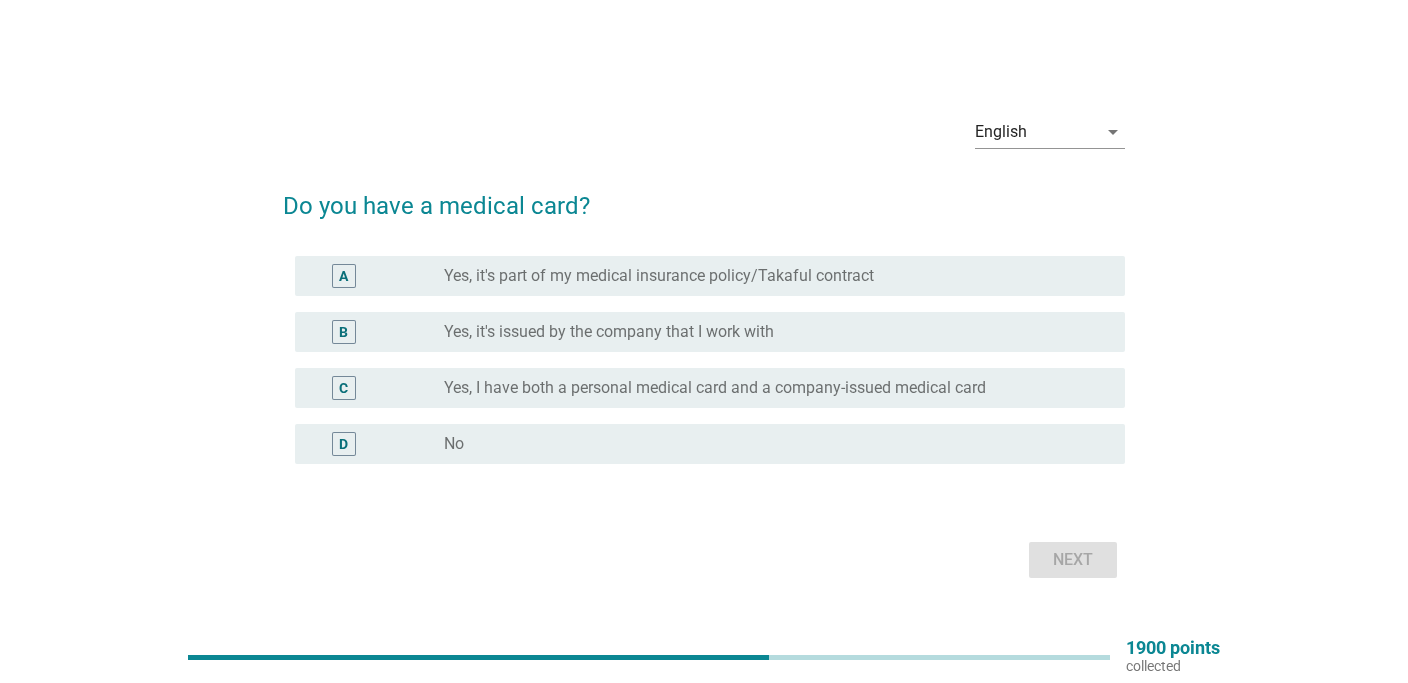 click on "Yes, it's part of my medical insurance policy/Takaful contract" at bounding box center [659, 276] 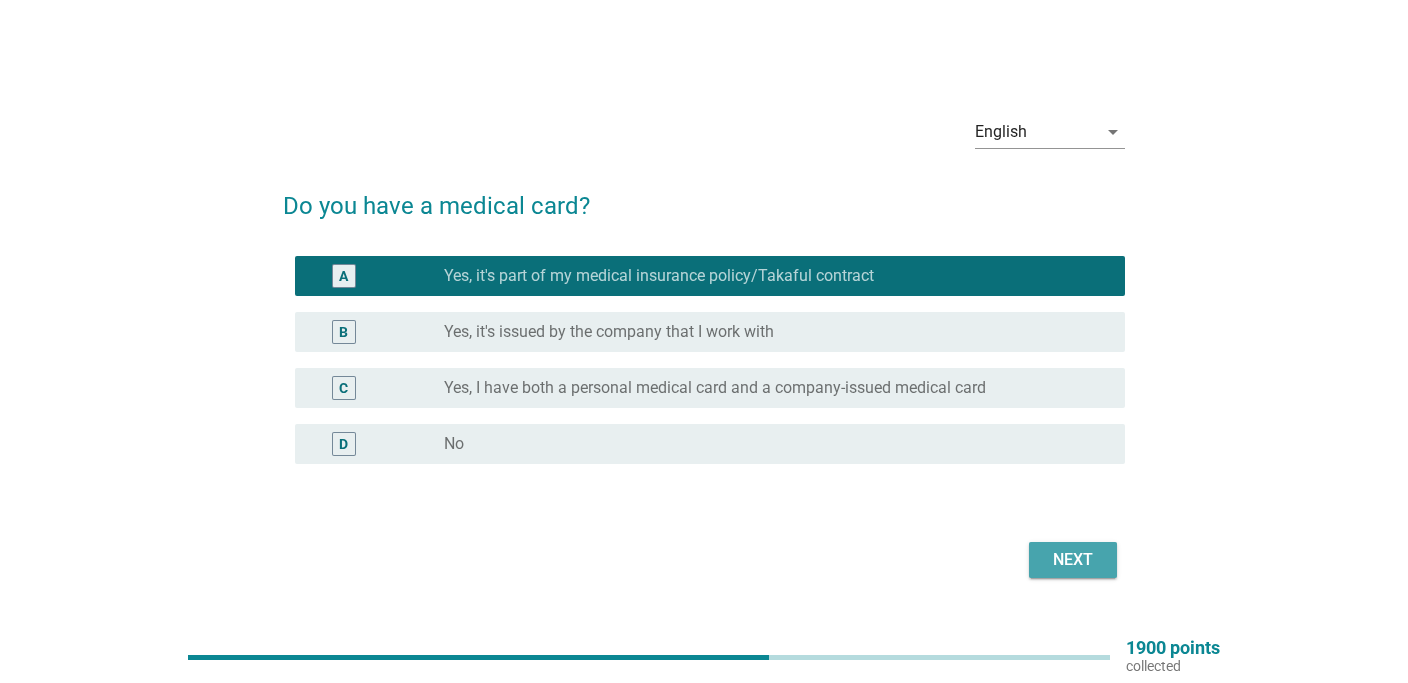 click on "Next" at bounding box center [1073, 560] 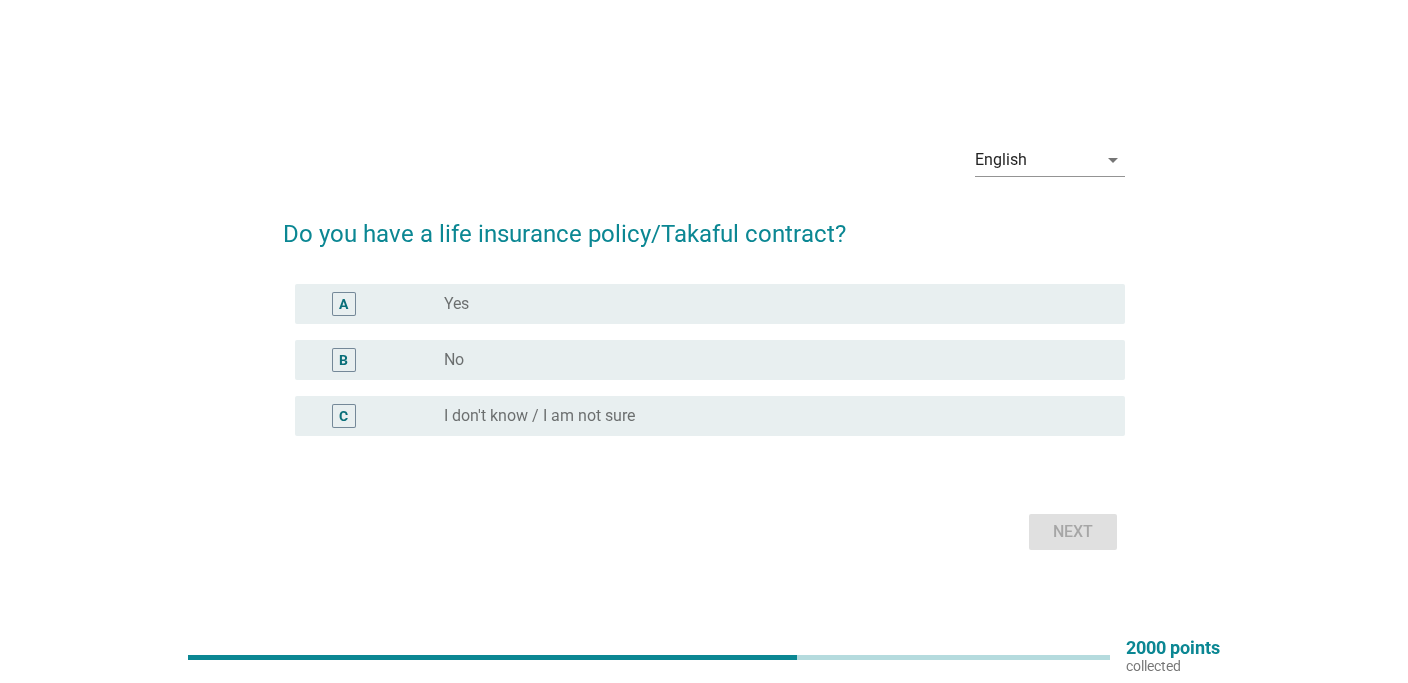 click on "radio_button_unchecked Yes" at bounding box center (769, 304) 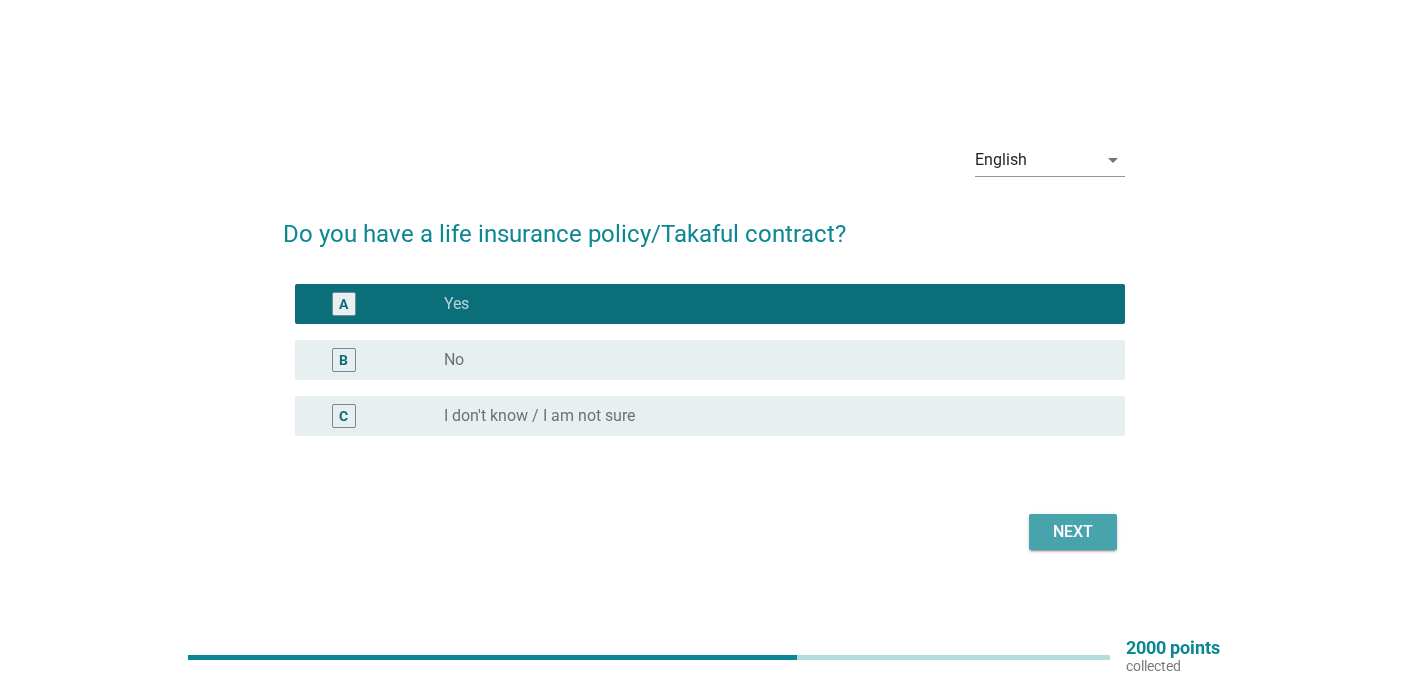click on "Next" at bounding box center (1073, 532) 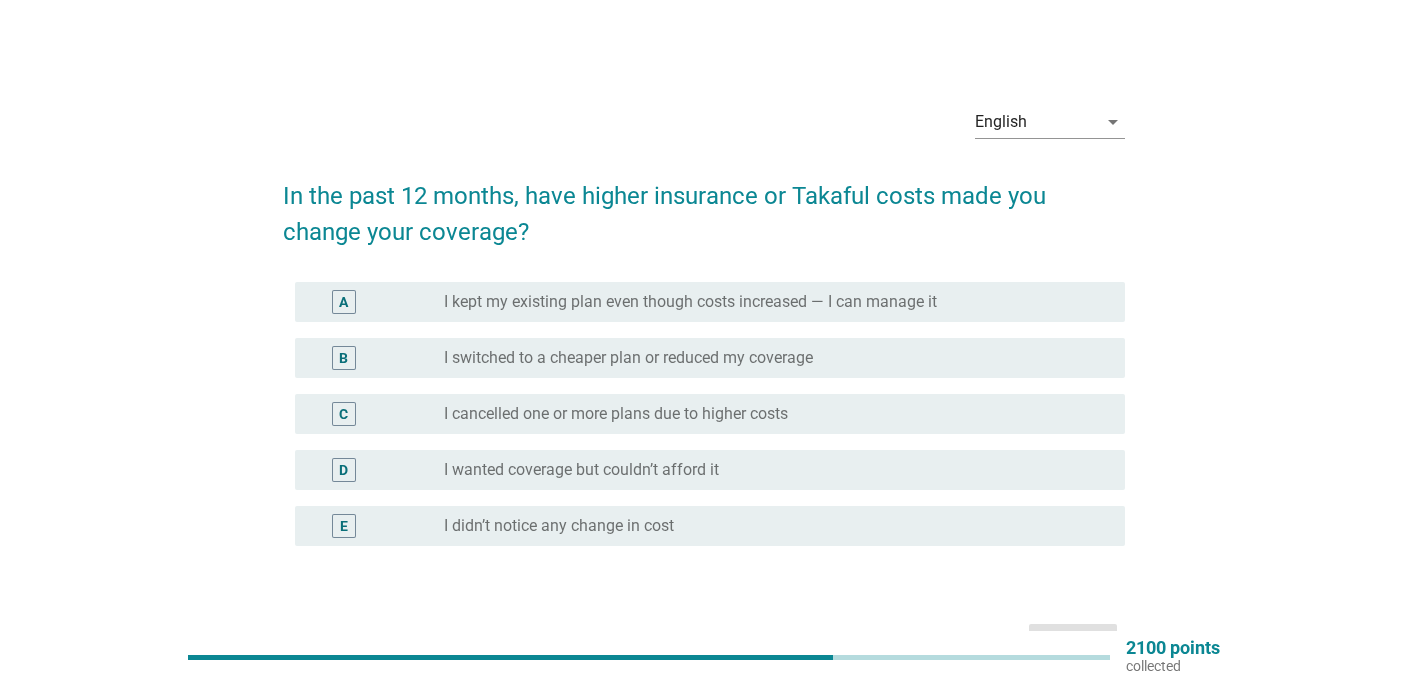 click on "A     radio_button_unchecked I kept my existing plan even though costs increased — I can manage it" at bounding box center [704, 302] 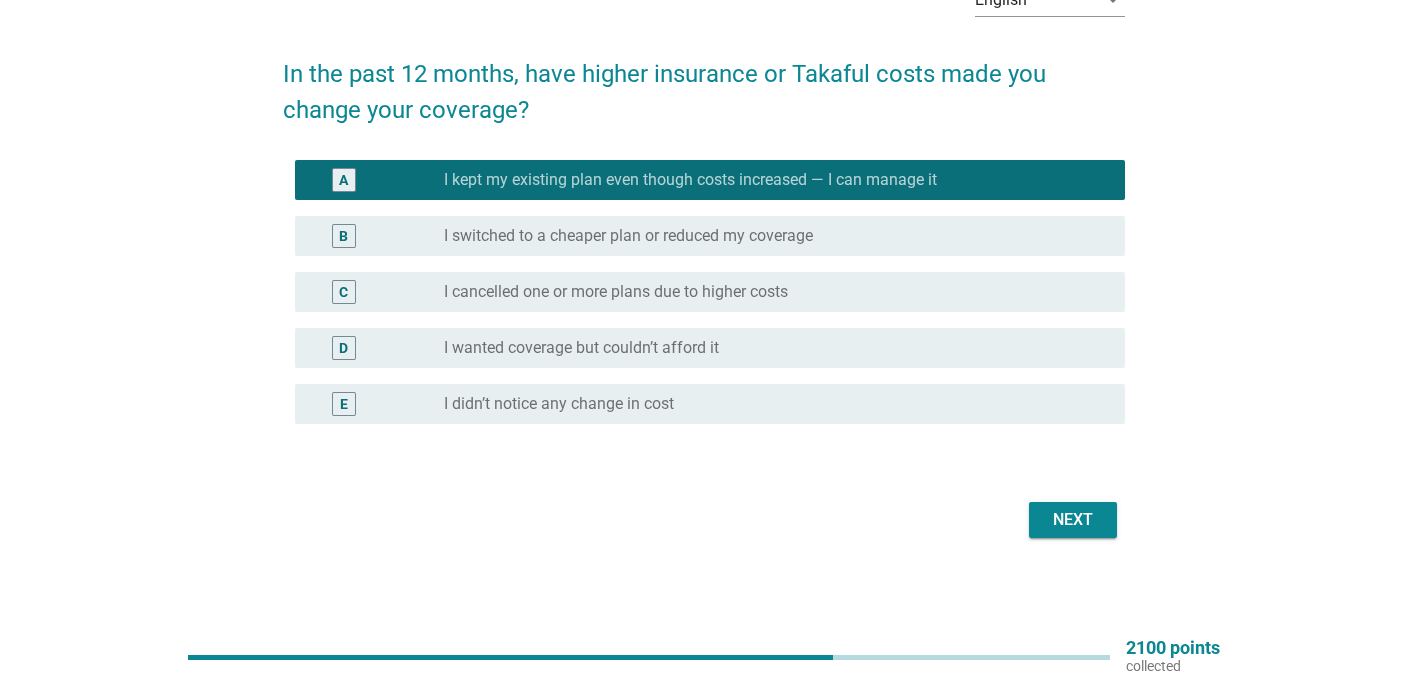 scroll, scrollTop: 125, scrollLeft: 0, axis: vertical 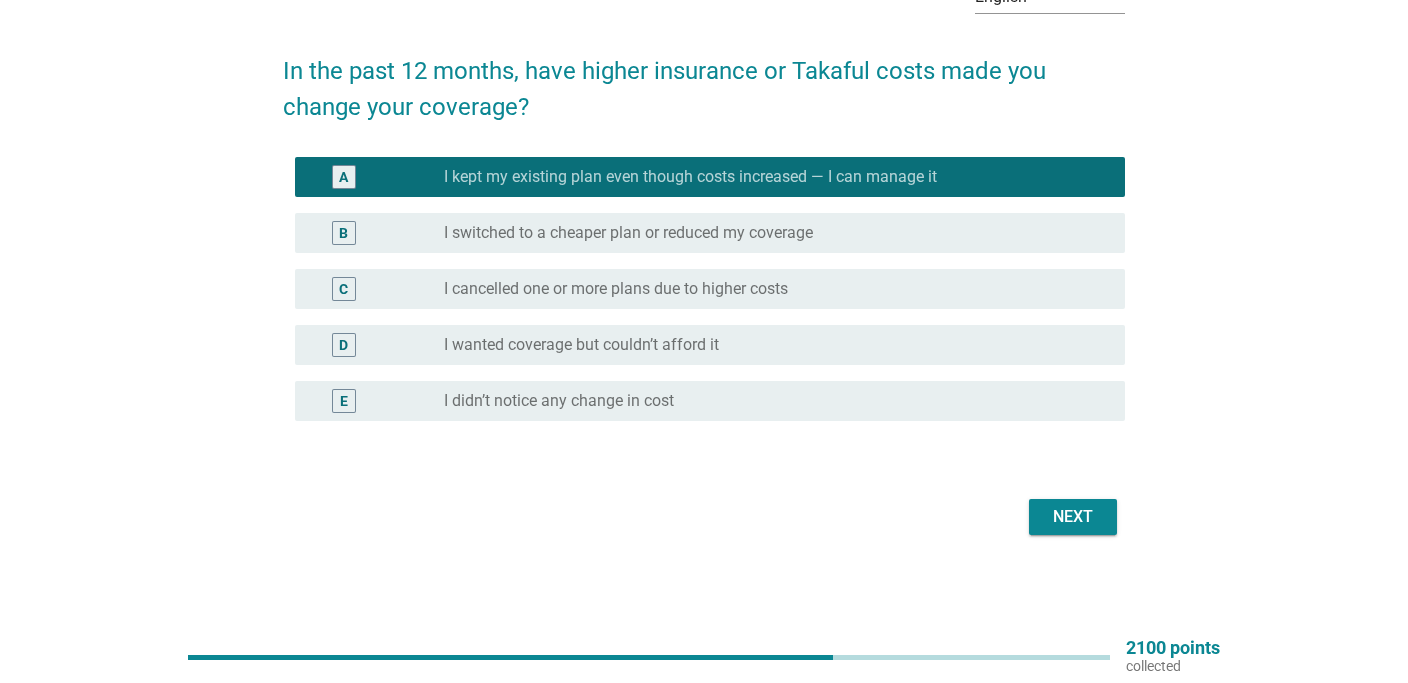 click on "Next" at bounding box center (1073, 517) 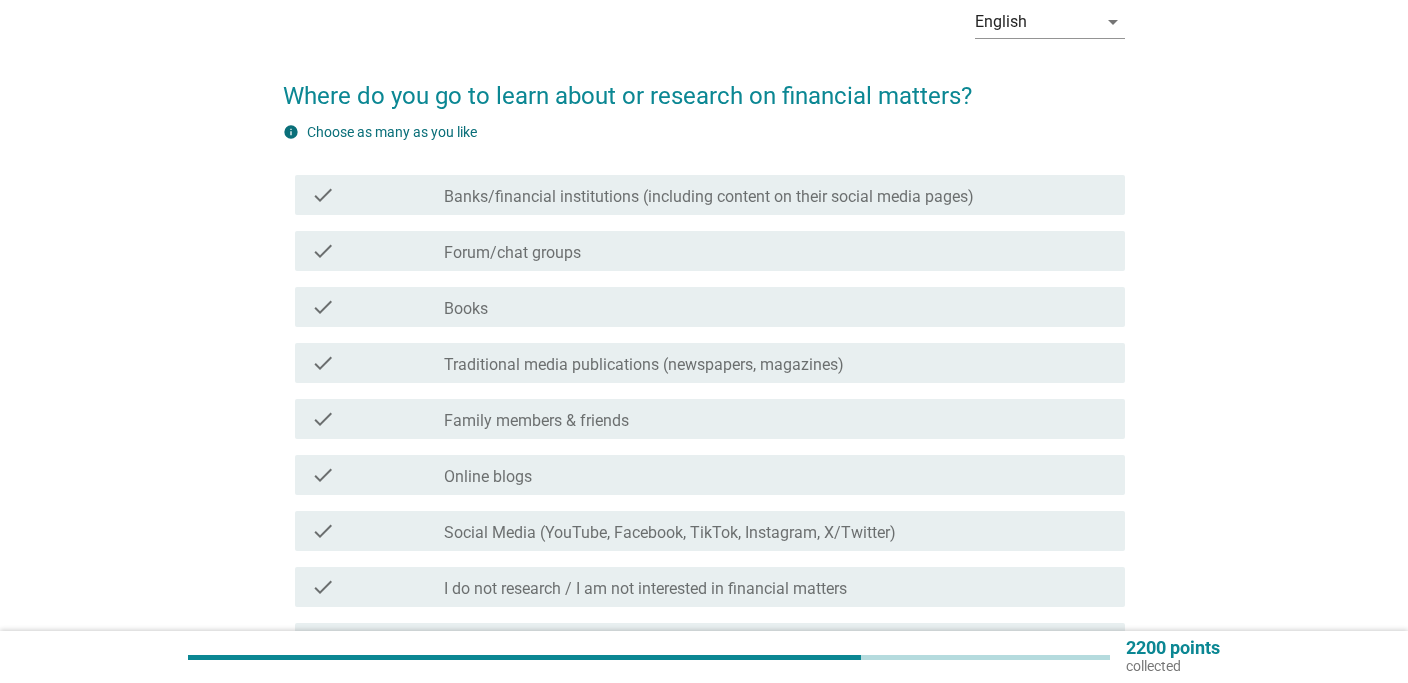 scroll, scrollTop: 200, scrollLeft: 0, axis: vertical 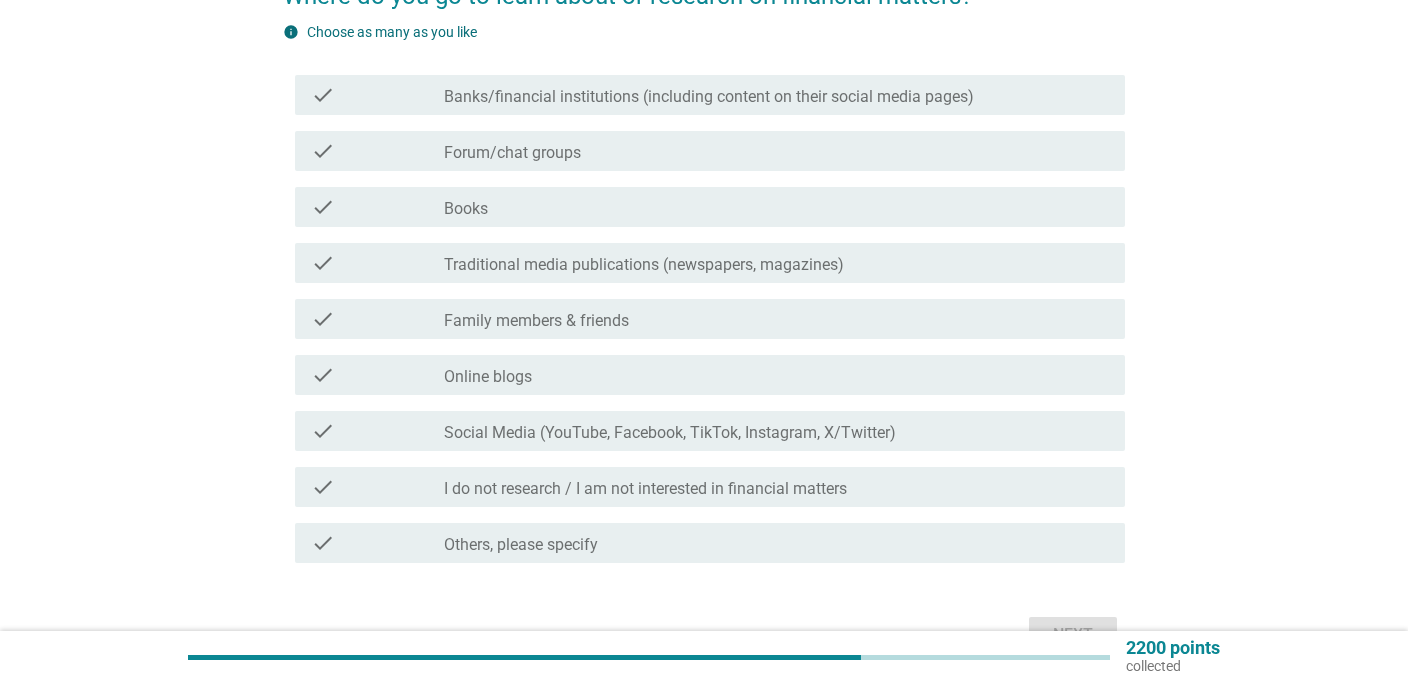 click on "check_box_outline_blank Social Media (YouTube, Facebook, TikTok, Instagram, X/Twitter)" at bounding box center (777, 431) 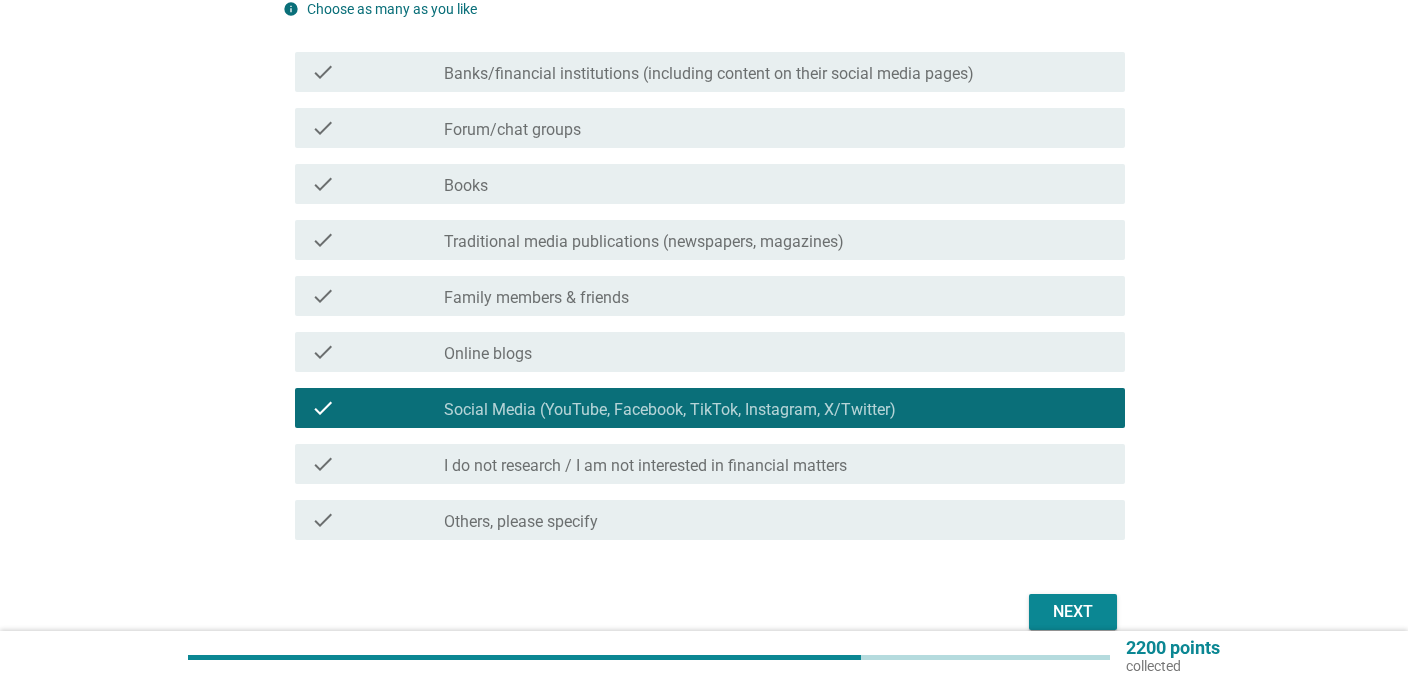 scroll, scrollTop: 318, scrollLeft: 0, axis: vertical 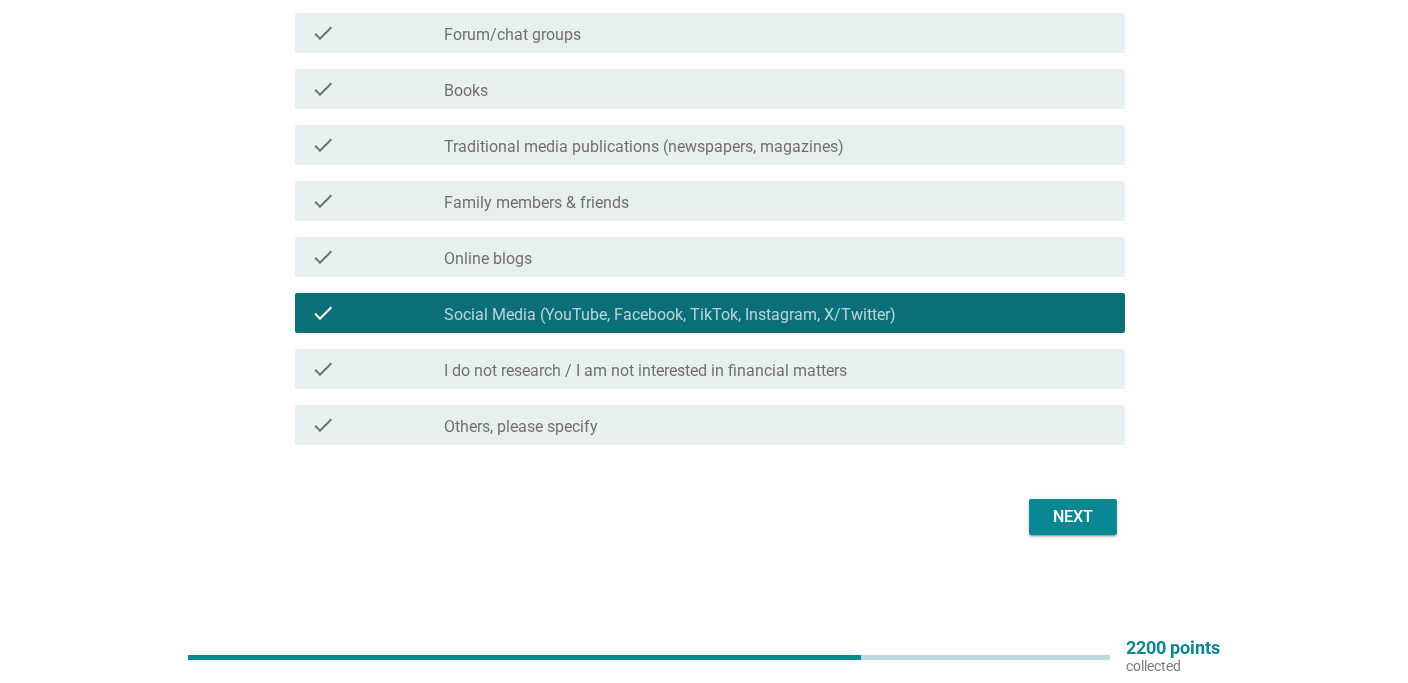 click on "Next" at bounding box center (1073, 517) 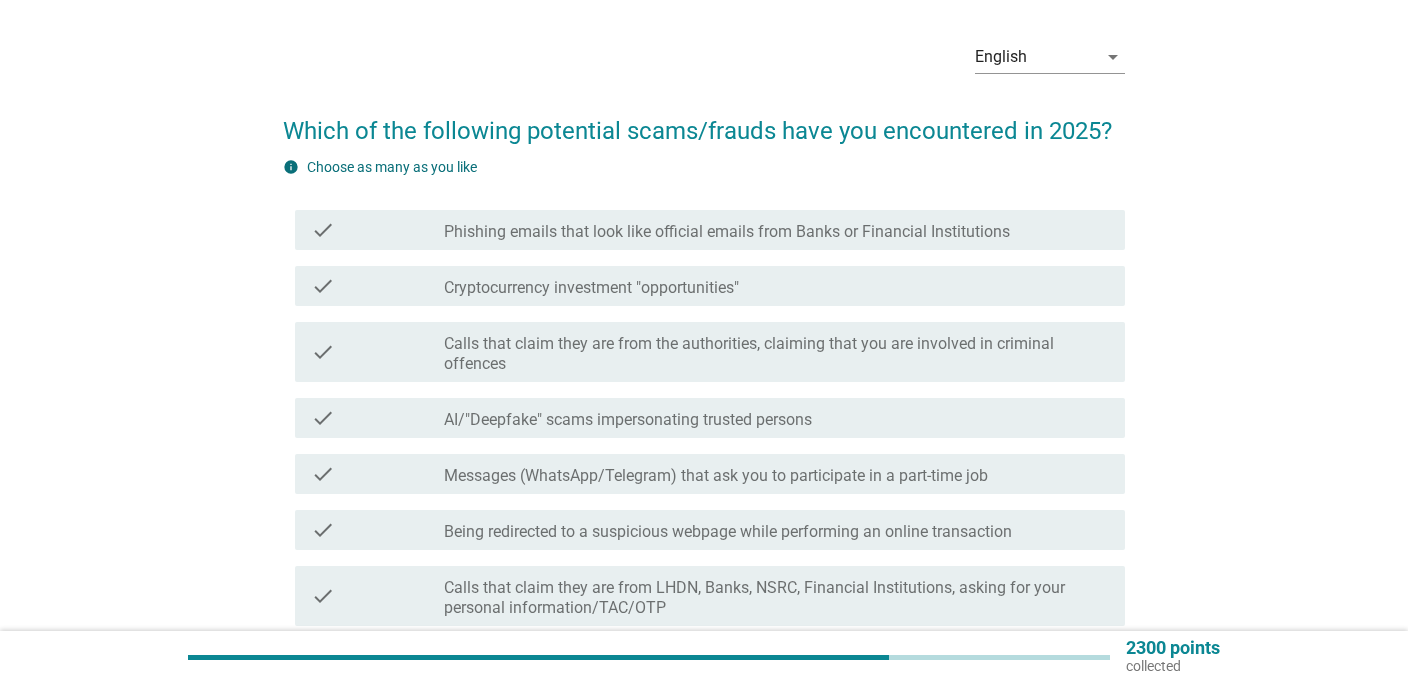 scroll, scrollTop: 100, scrollLeft: 0, axis: vertical 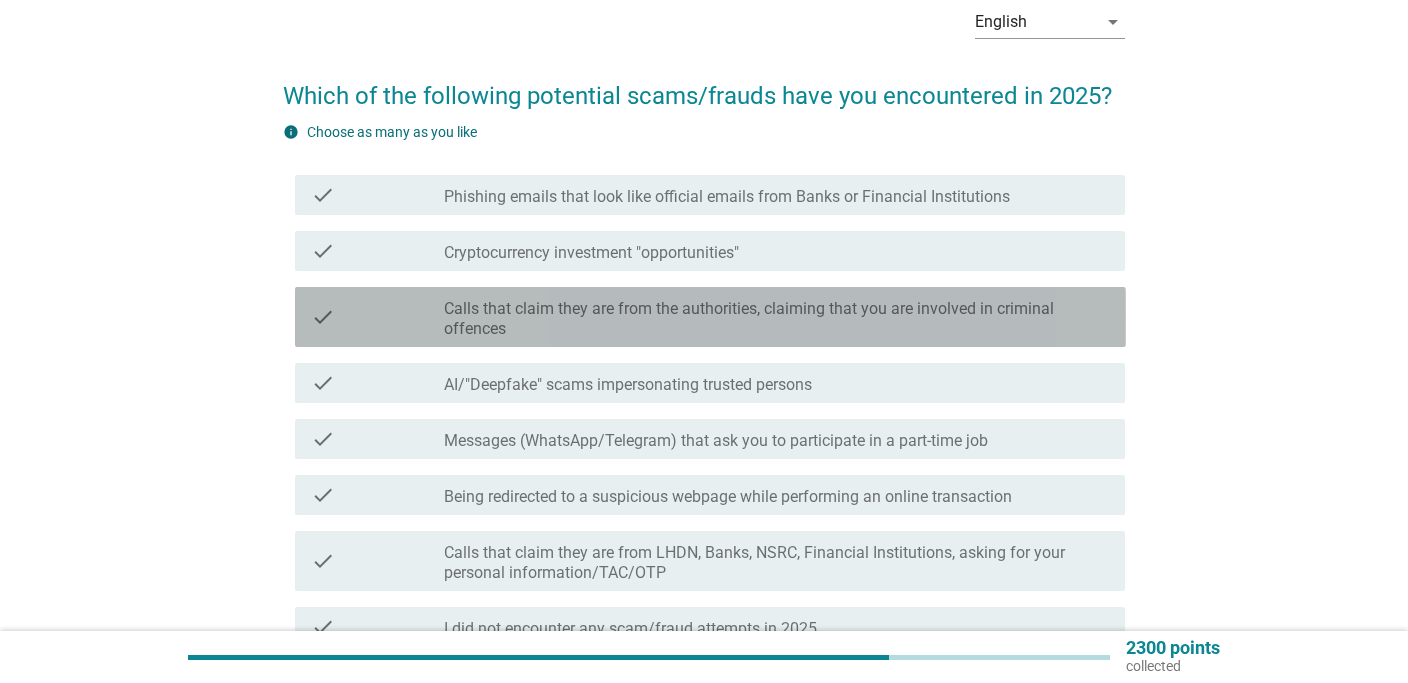 click on "Calls that claim they are from the authorities, claiming that you are involved in criminal offences" at bounding box center [777, 319] 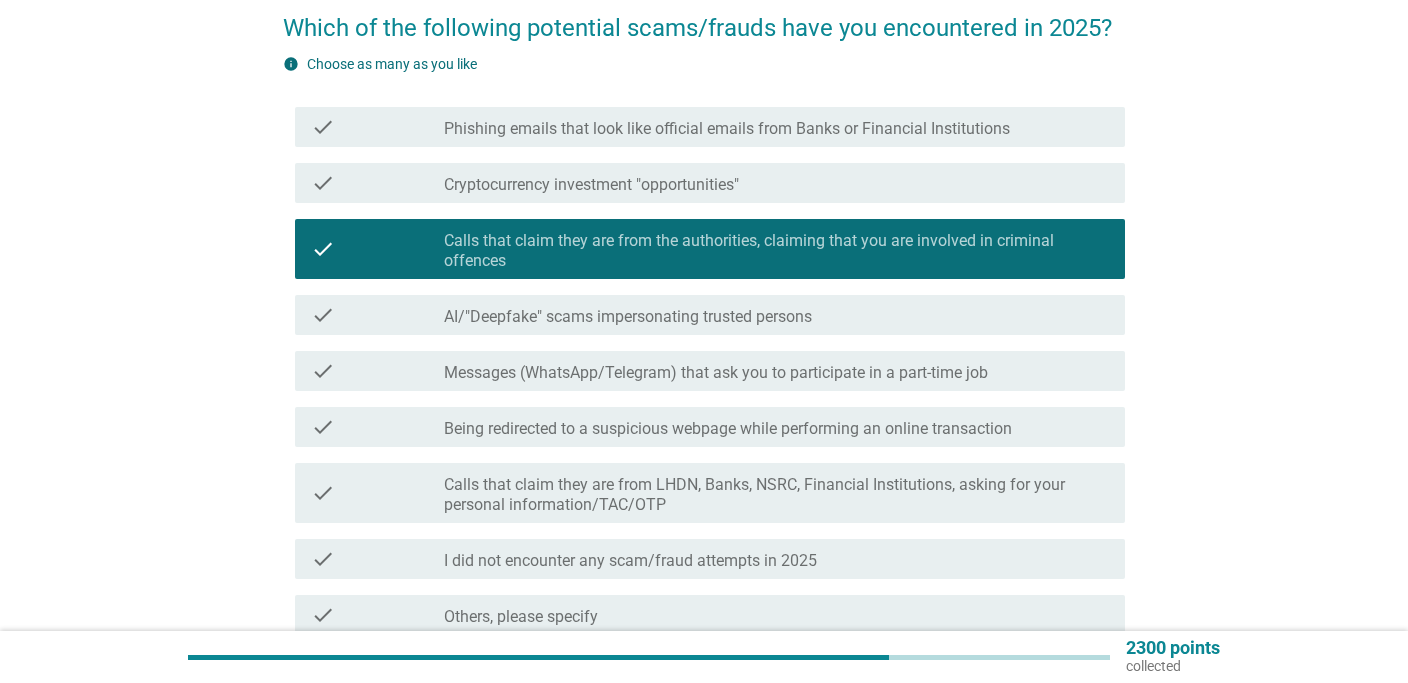 scroll, scrollTop: 200, scrollLeft: 0, axis: vertical 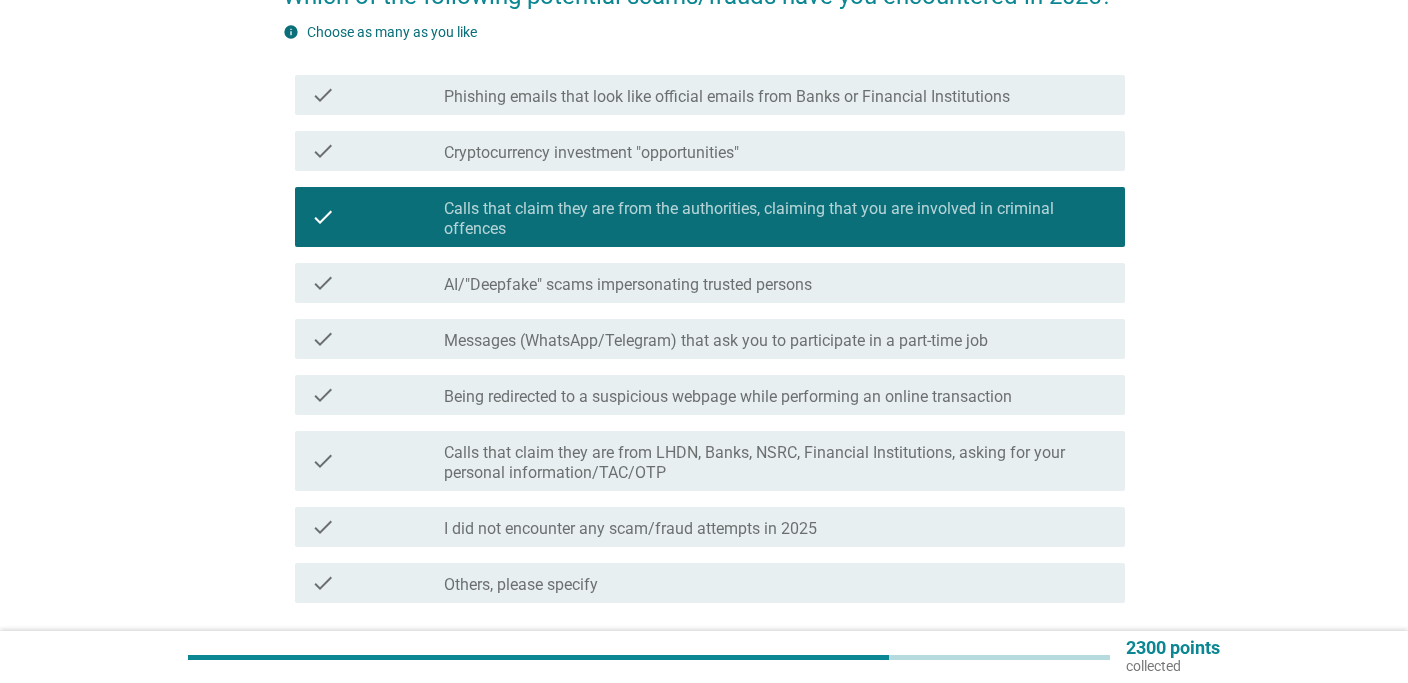 click on "check_box_outline_blank Messages (WhatsApp/Telegram) that ask you to participate in a part-time job" at bounding box center (777, 339) 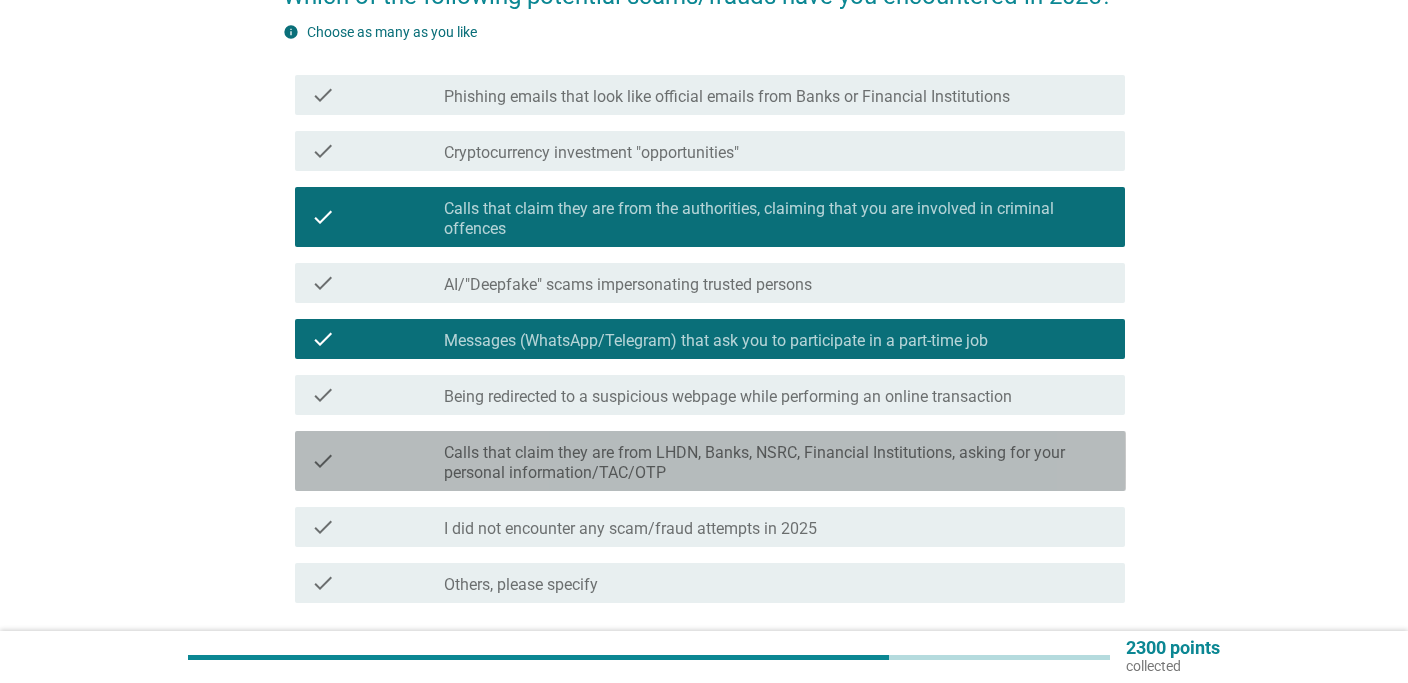 click on "Calls that claim they are from LHDN, Banks, NSRC, Financial Institutions, asking for your personal information/TAC/OTP" at bounding box center (777, 463) 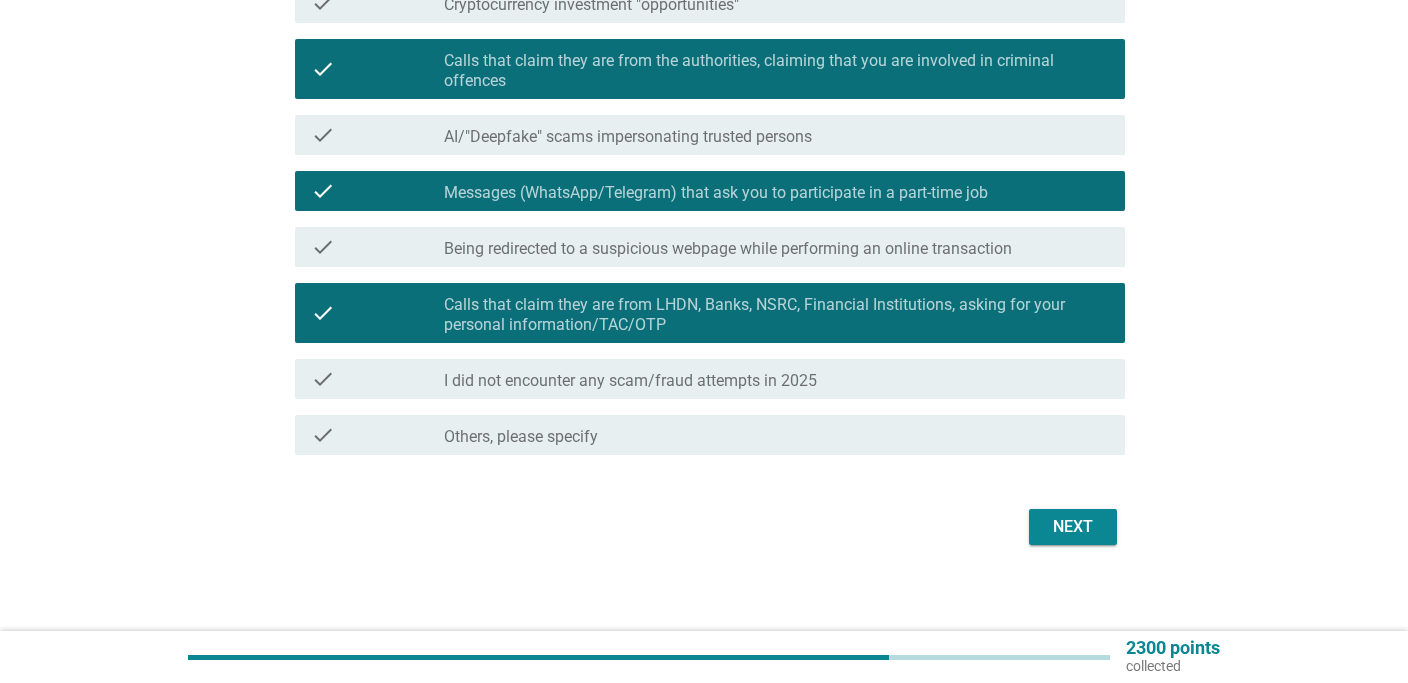 scroll, scrollTop: 358, scrollLeft: 0, axis: vertical 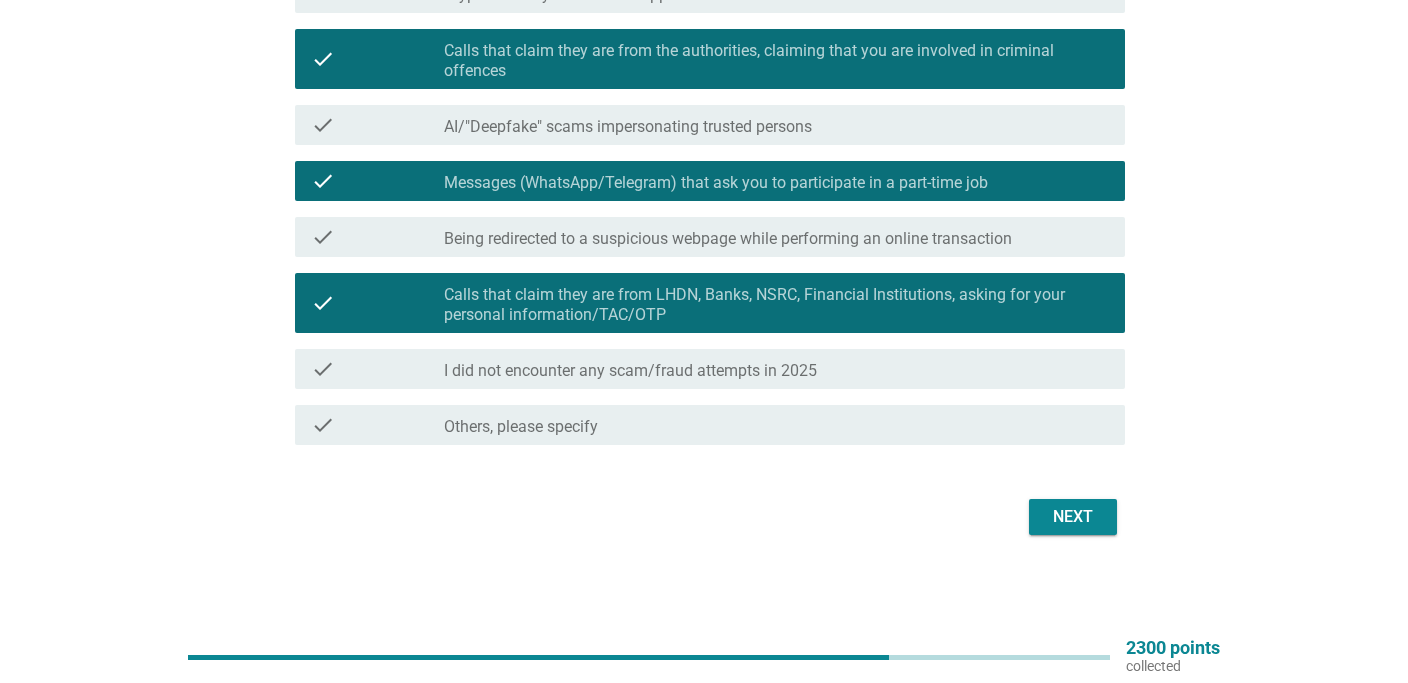 click on "Next" at bounding box center (1073, 517) 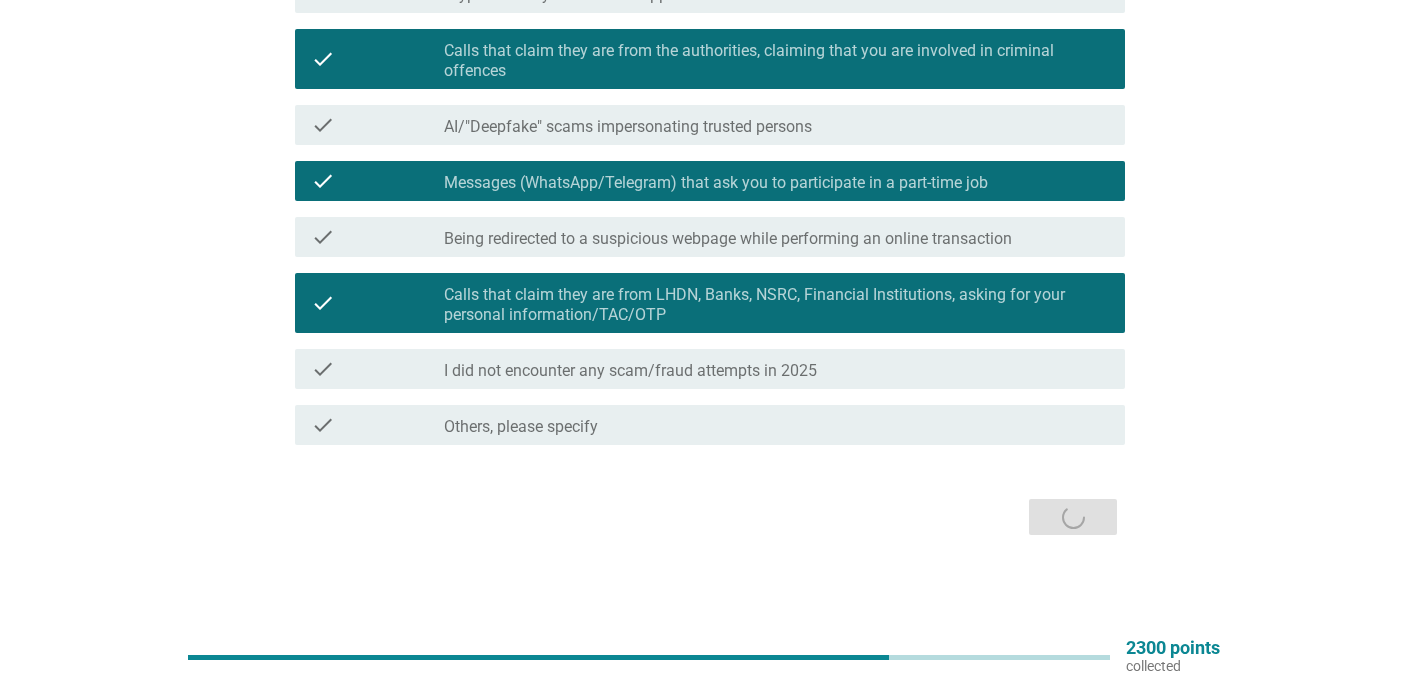 scroll, scrollTop: 0, scrollLeft: 0, axis: both 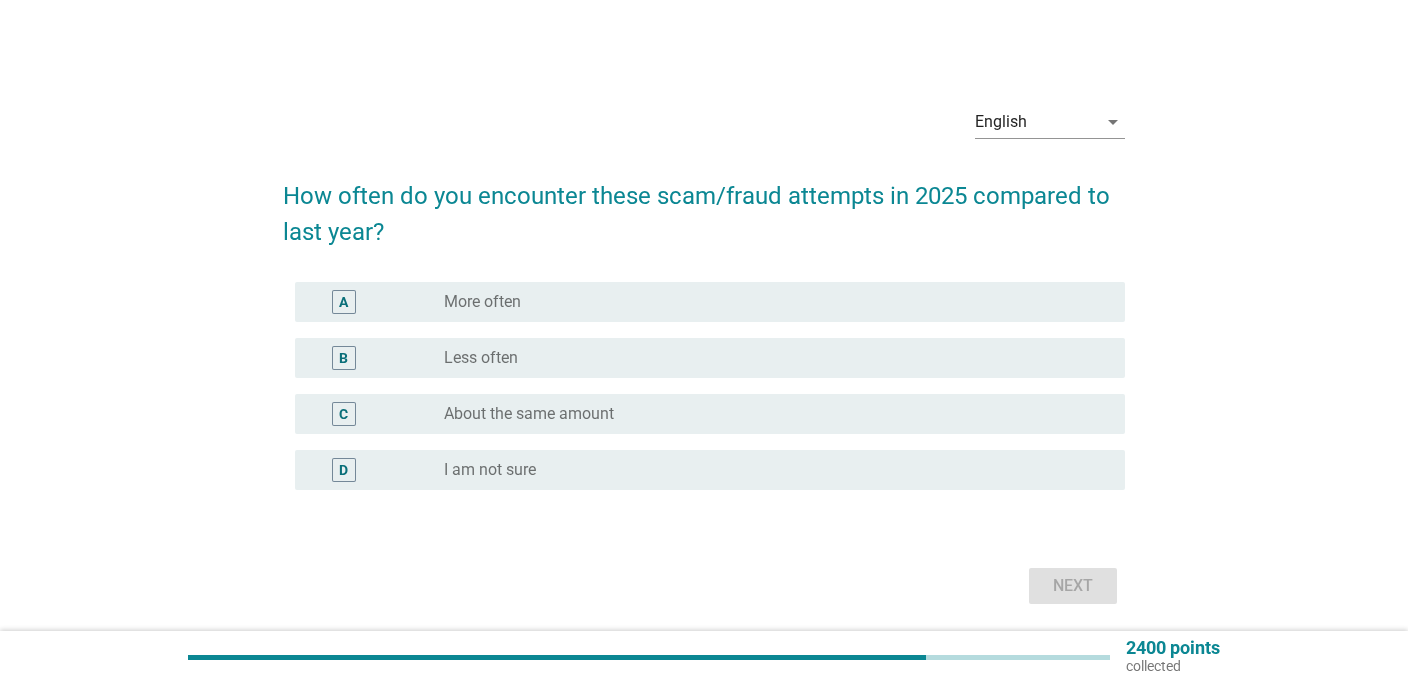 click on "radio_button_unchecked Less often" at bounding box center (769, 358) 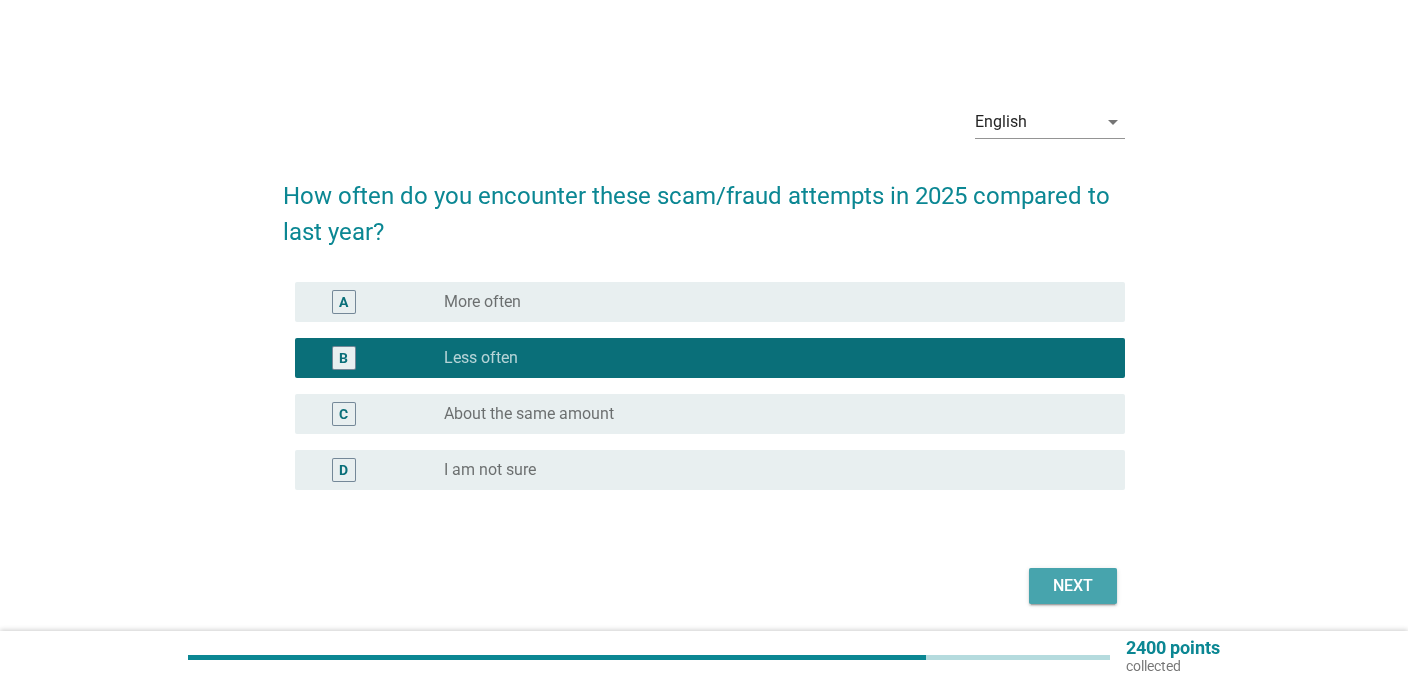 click on "Next" at bounding box center [1073, 586] 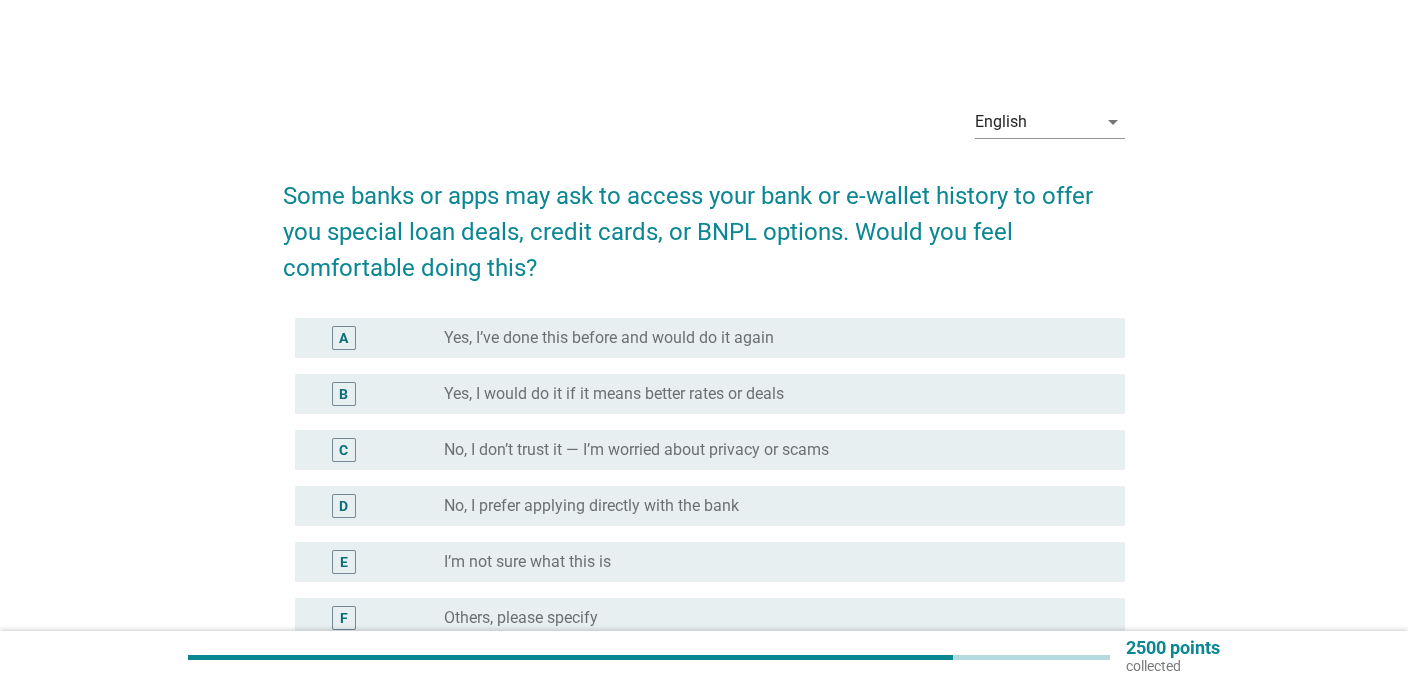 click on "radio_button_unchecked No, I don’t trust it — I’m worried about privacy or scams" at bounding box center [769, 450] 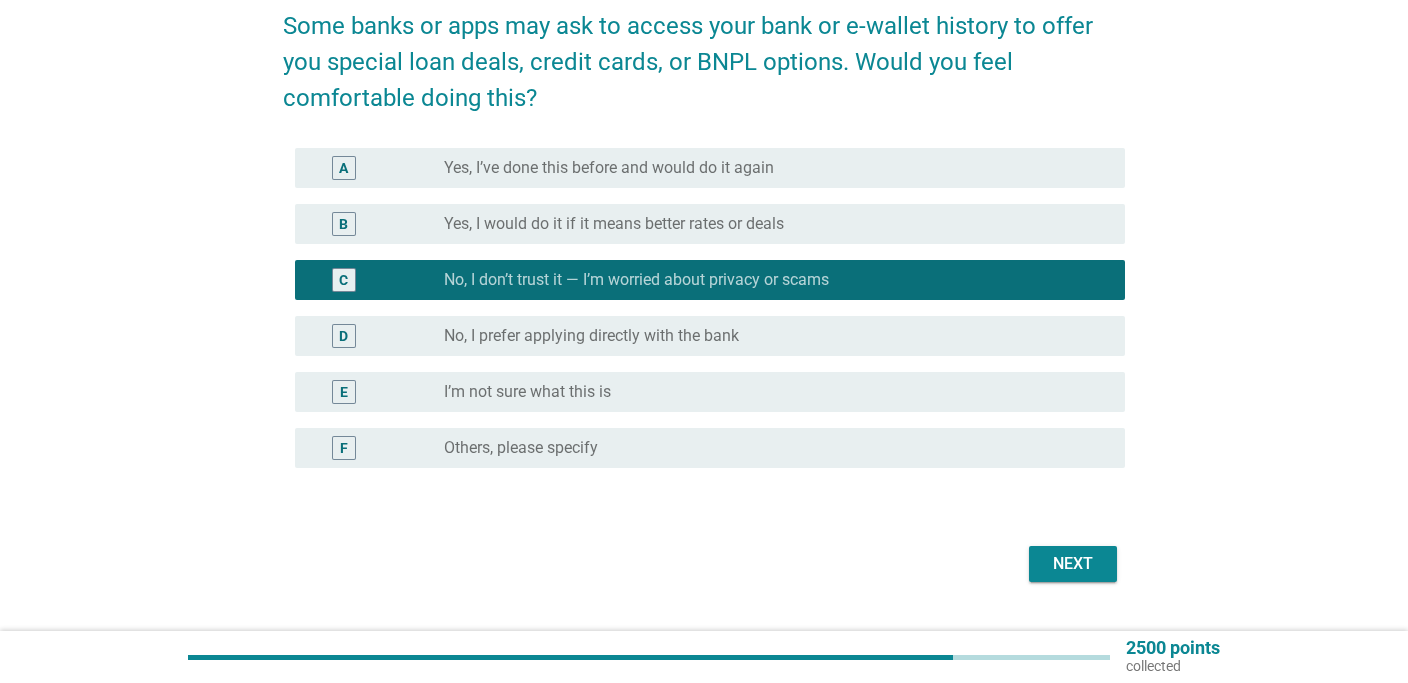 scroll, scrollTop: 217, scrollLeft: 0, axis: vertical 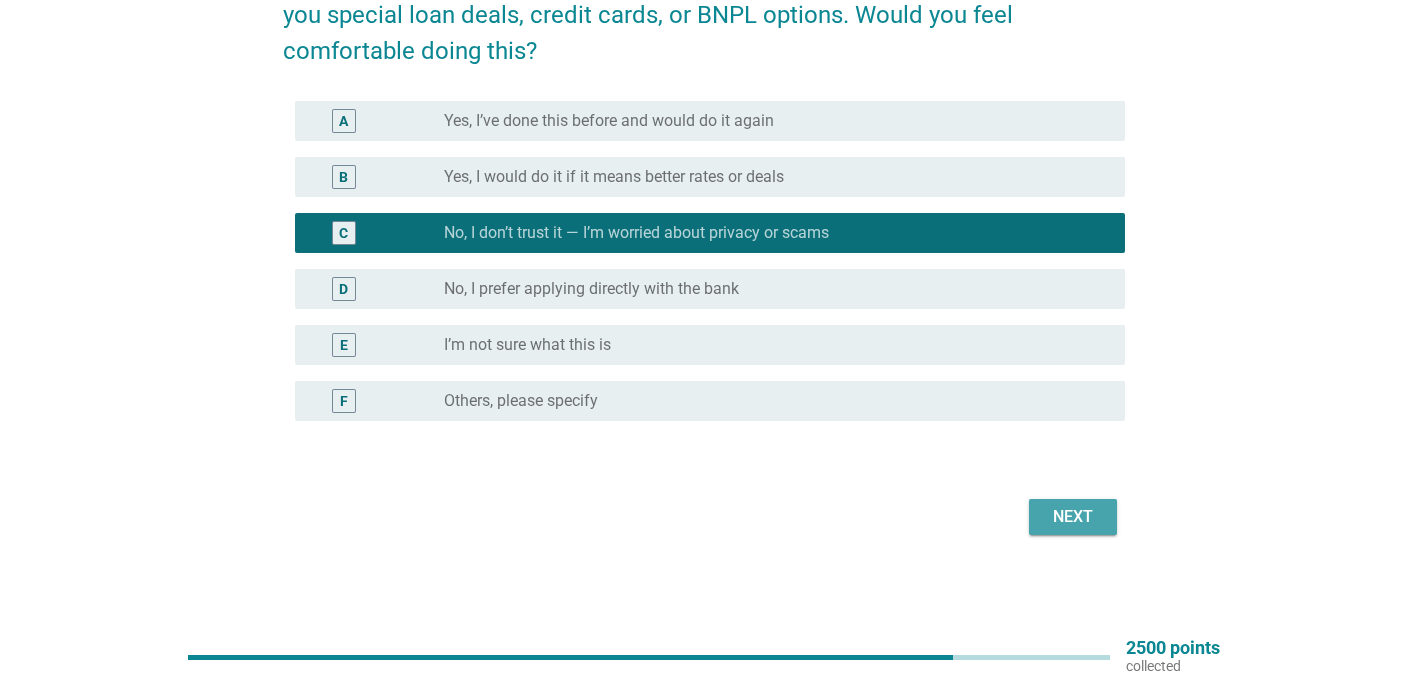 click on "Next" at bounding box center [1073, 517] 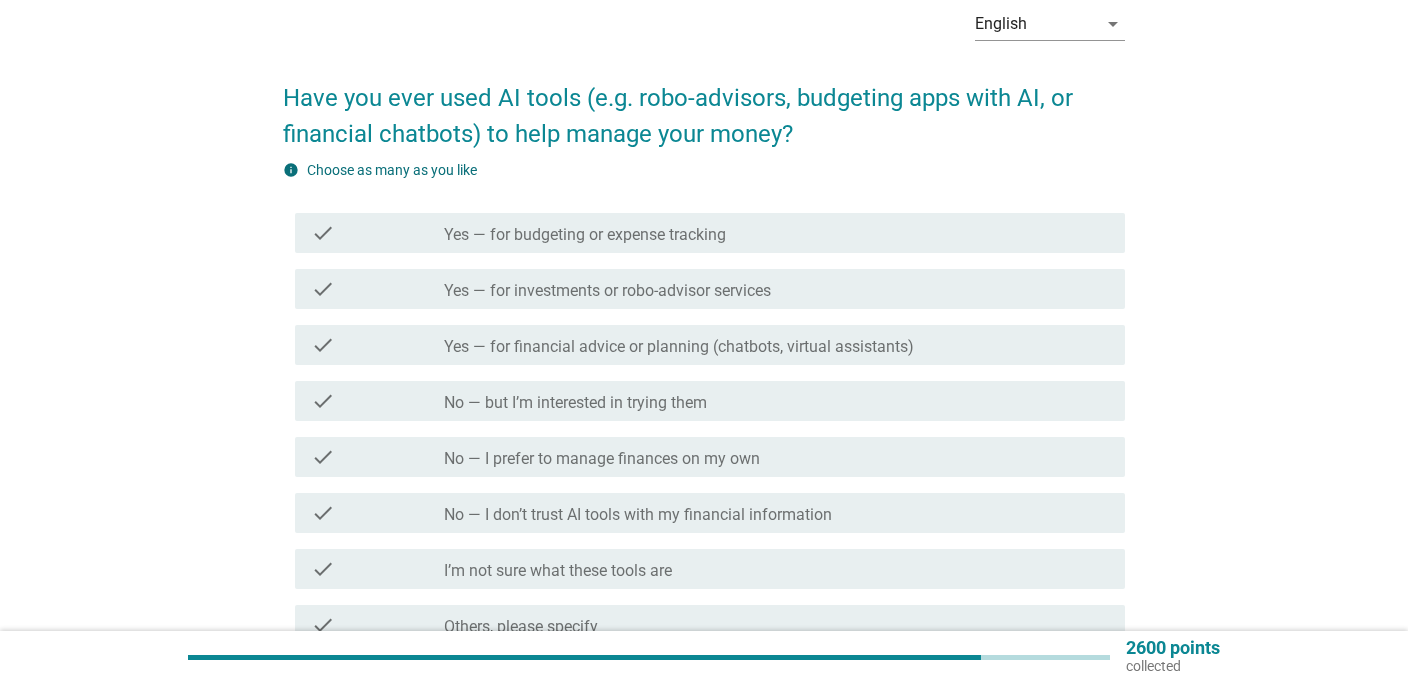 scroll, scrollTop: 298, scrollLeft: 0, axis: vertical 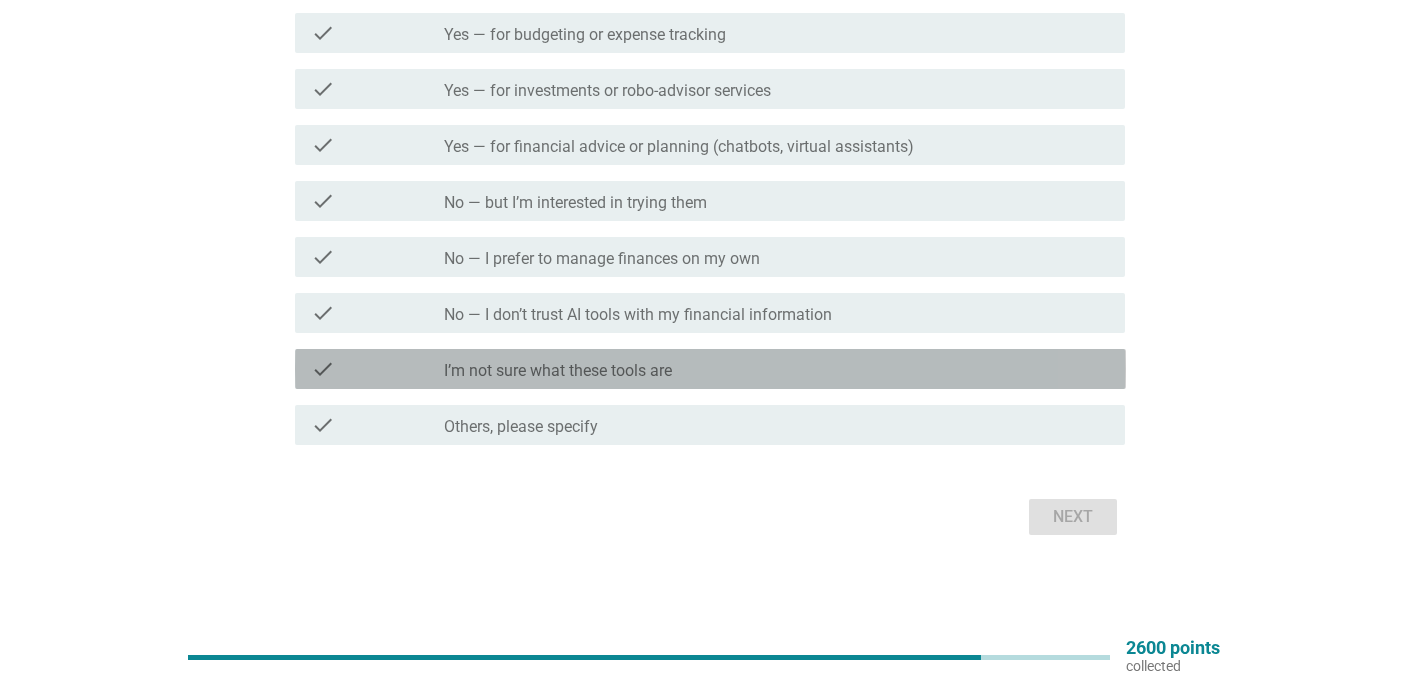 click on "check_box_outline_blank I’m not sure what these tools are" at bounding box center (777, 369) 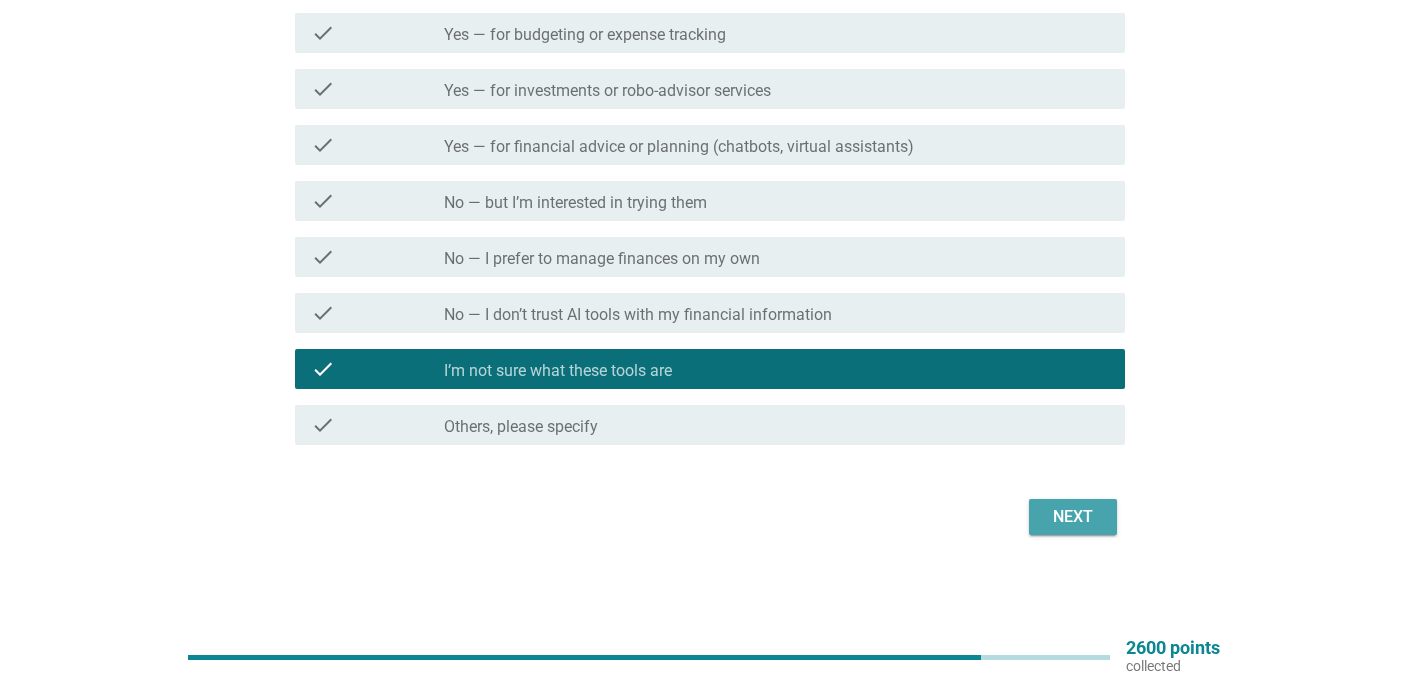 click on "Next" at bounding box center (1073, 517) 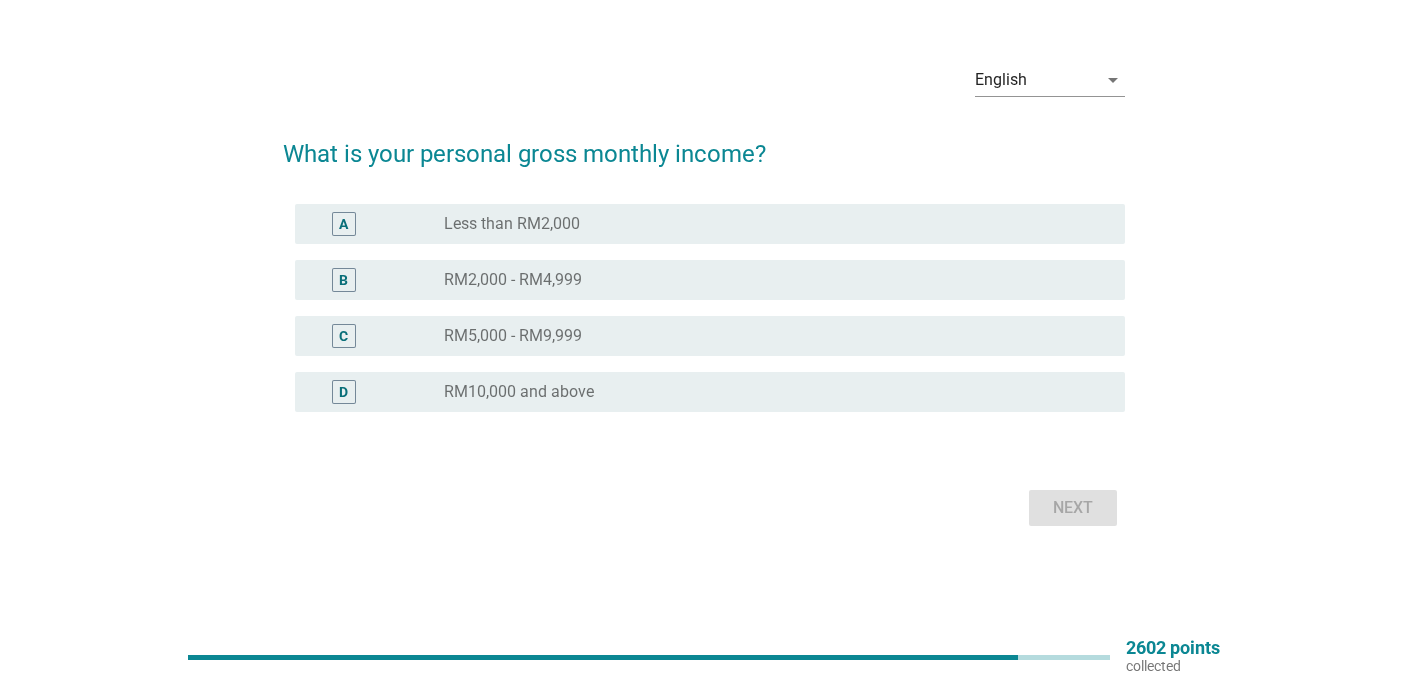 scroll, scrollTop: 0, scrollLeft: 0, axis: both 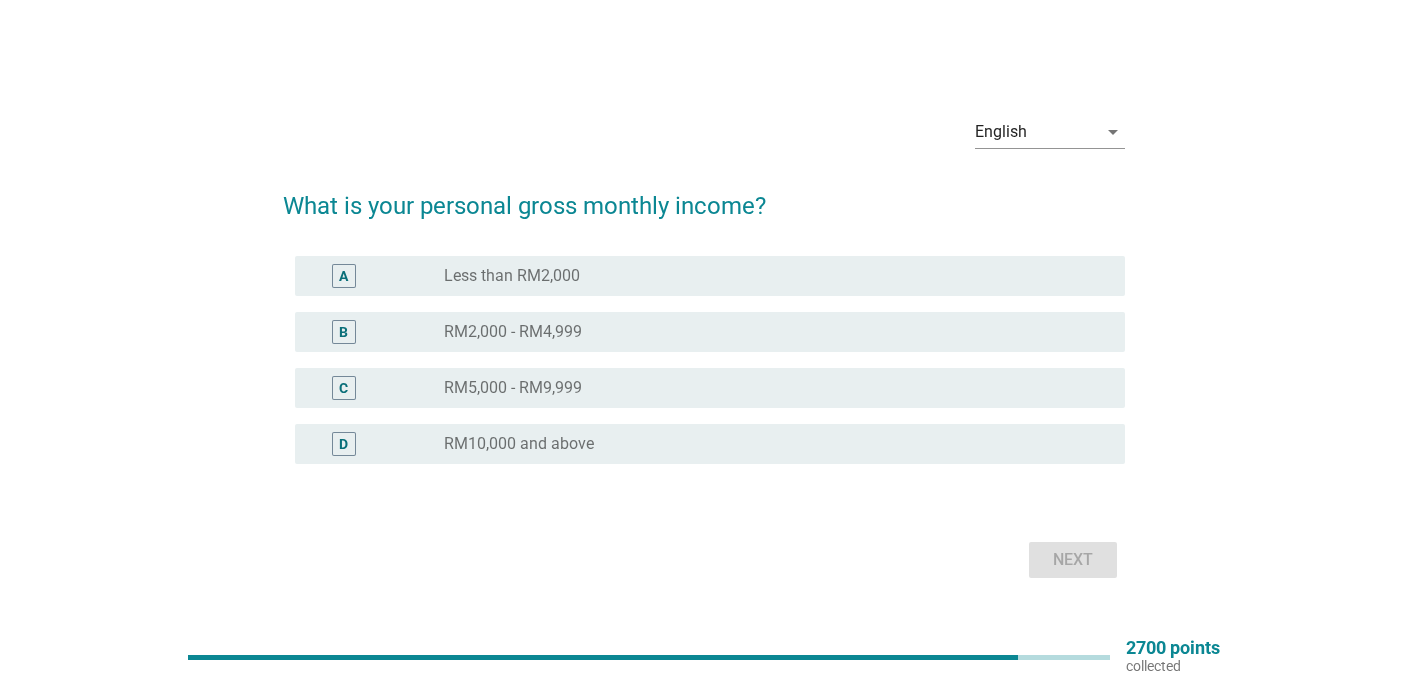 click on "radio_button_unchecked RM2,000 - RM4,999" at bounding box center (777, 332) 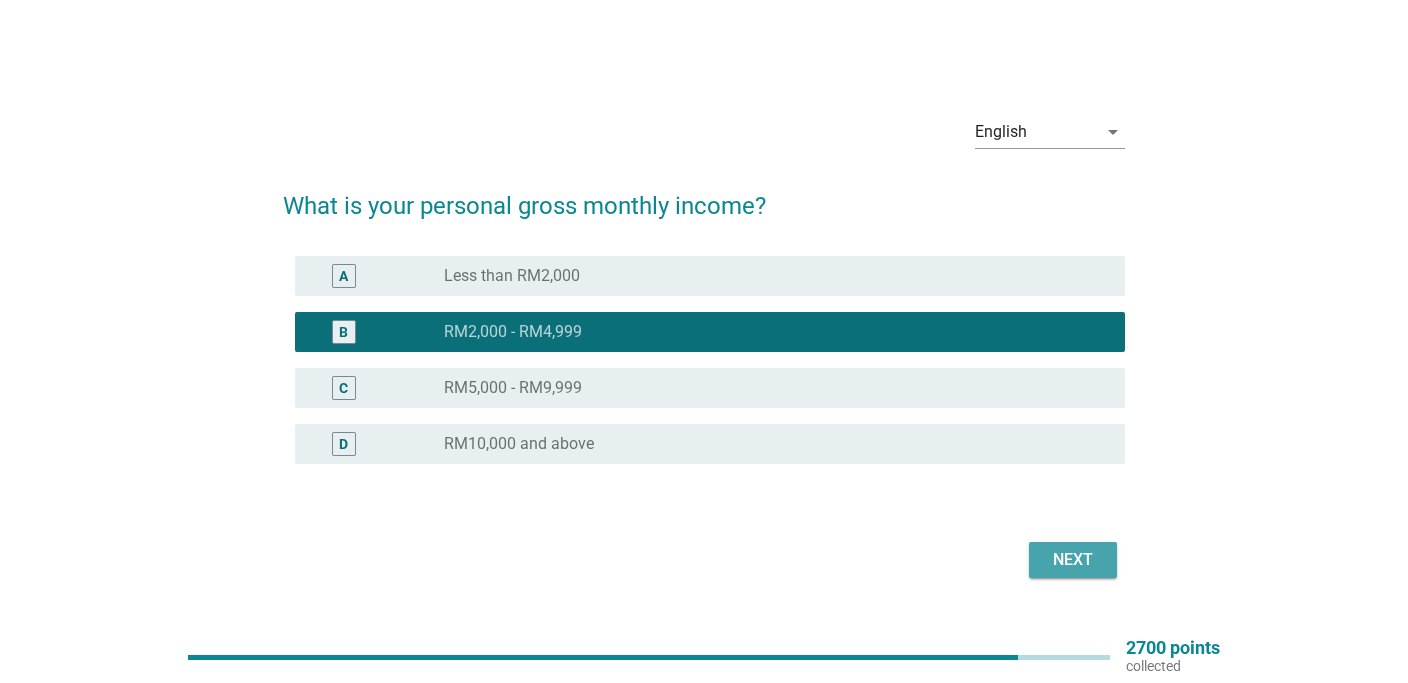 click on "Next" at bounding box center (1073, 560) 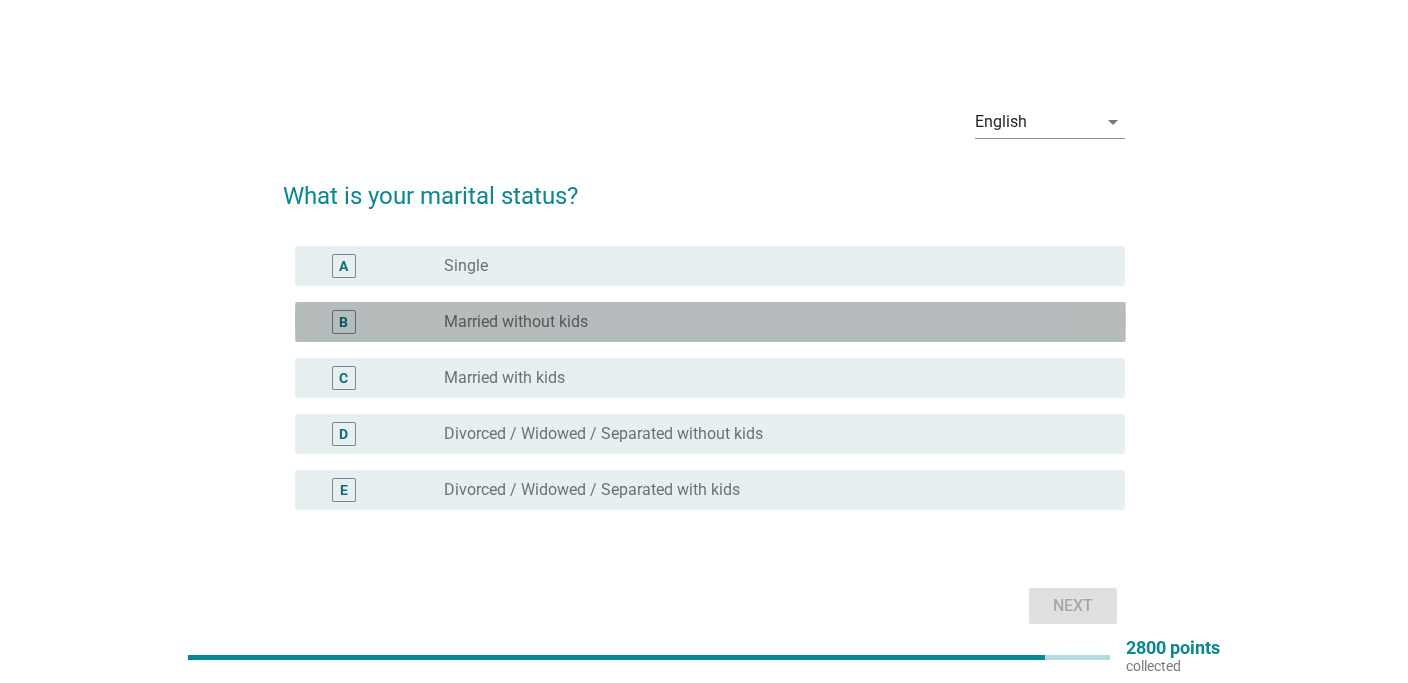 click on "Married without kids" at bounding box center [516, 322] 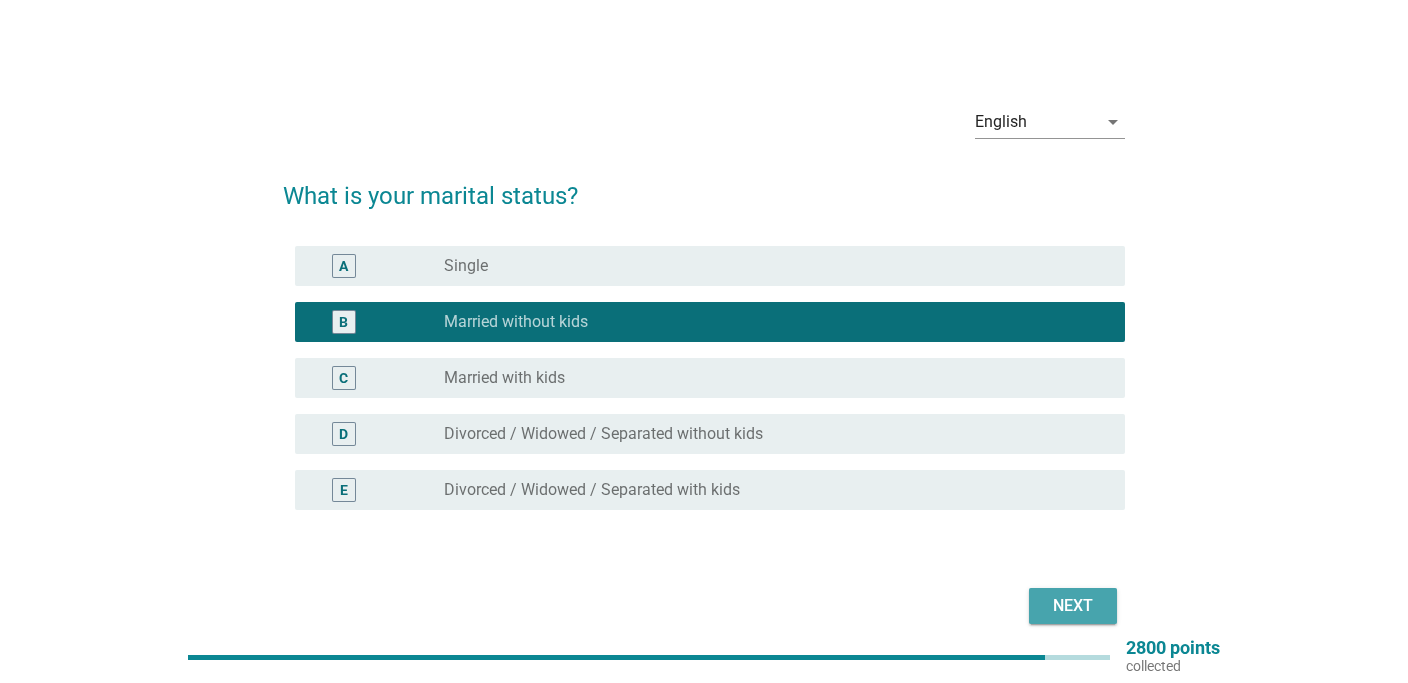 click on "Next" at bounding box center [1073, 606] 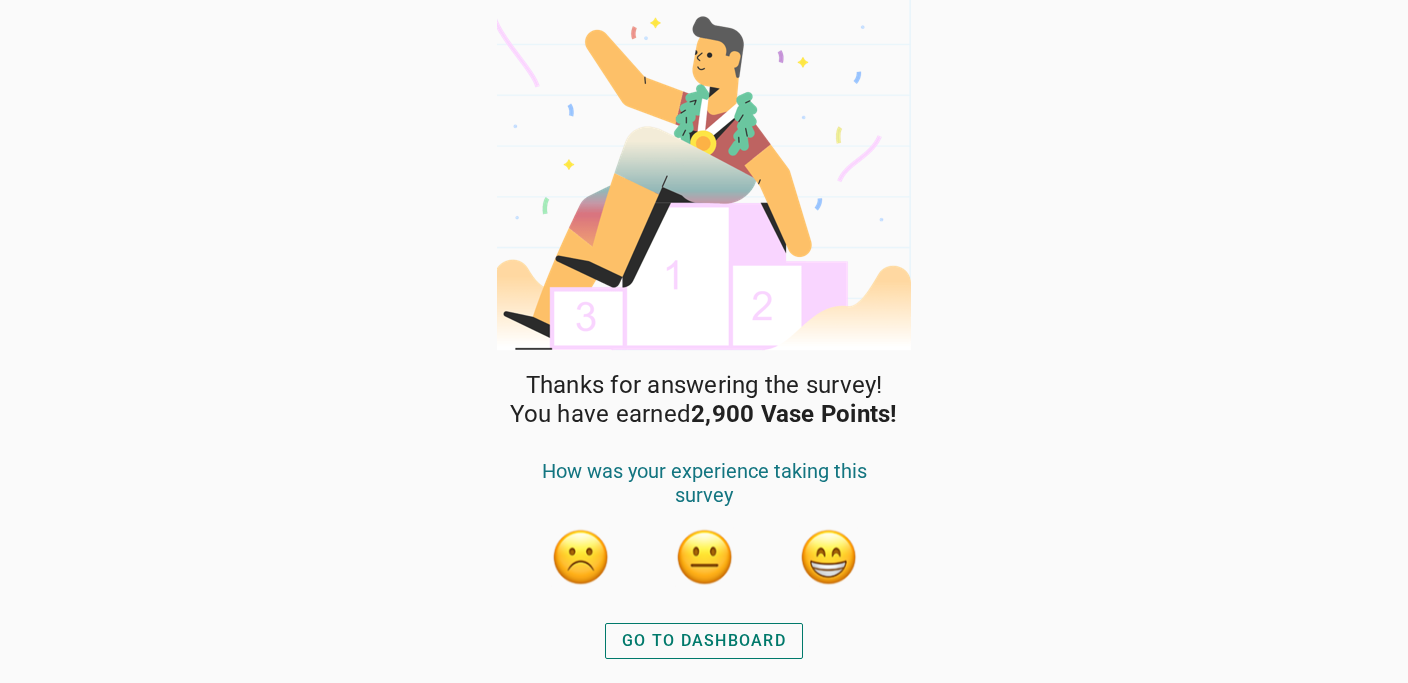 click at bounding box center [828, 557] 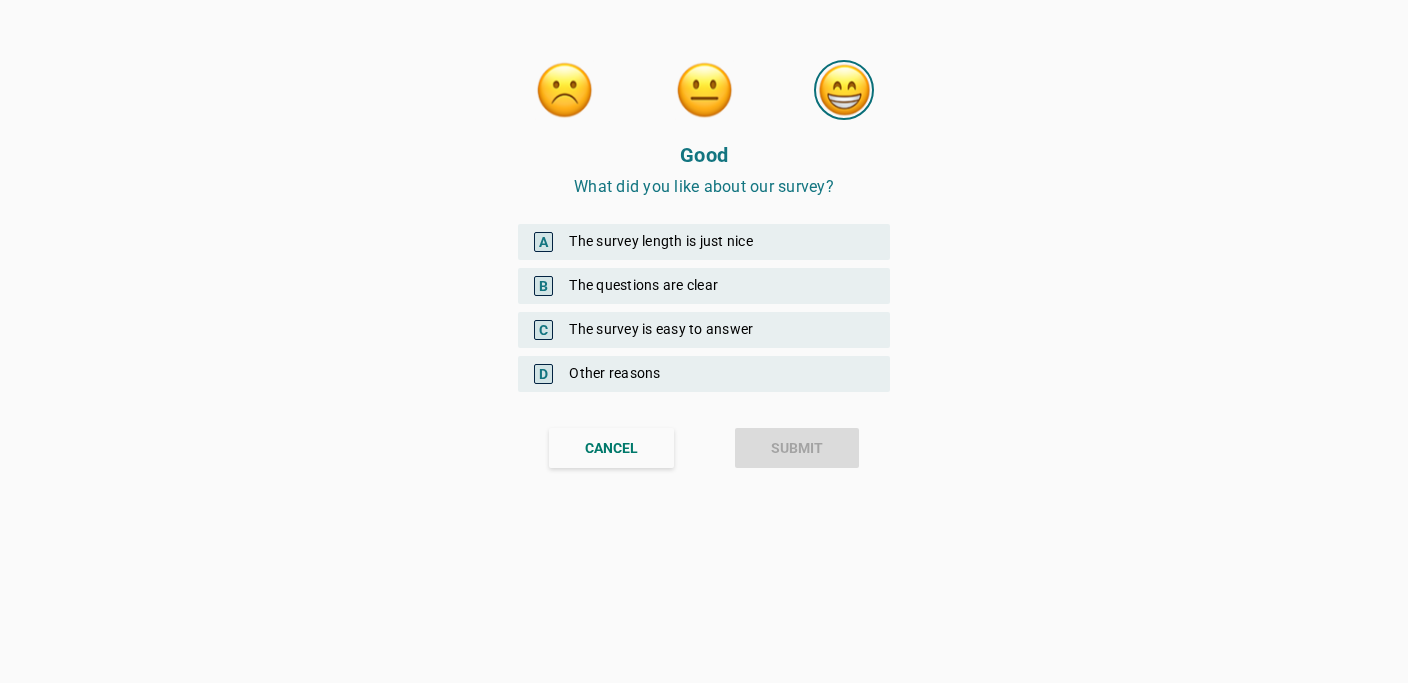 click on "A
The survey length is just nice" at bounding box center [704, 242] 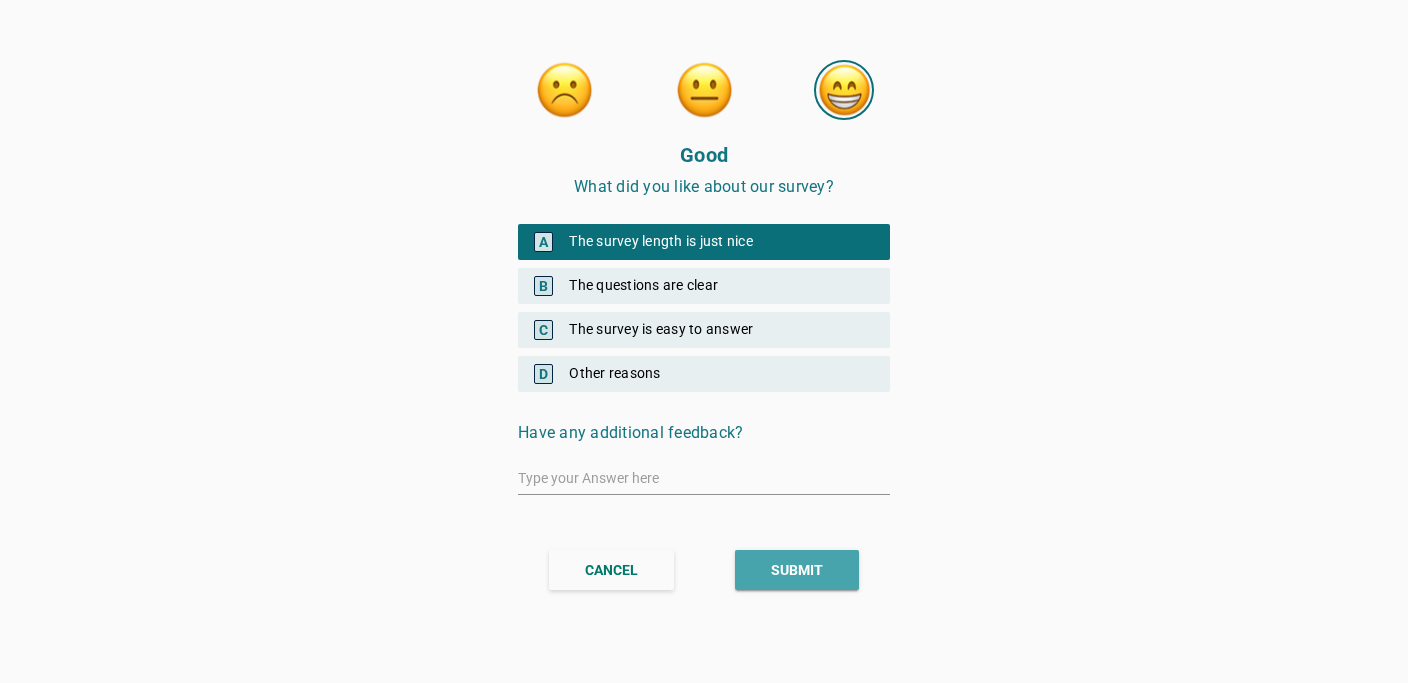 click on "SUBMIT" at bounding box center [797, 570] 